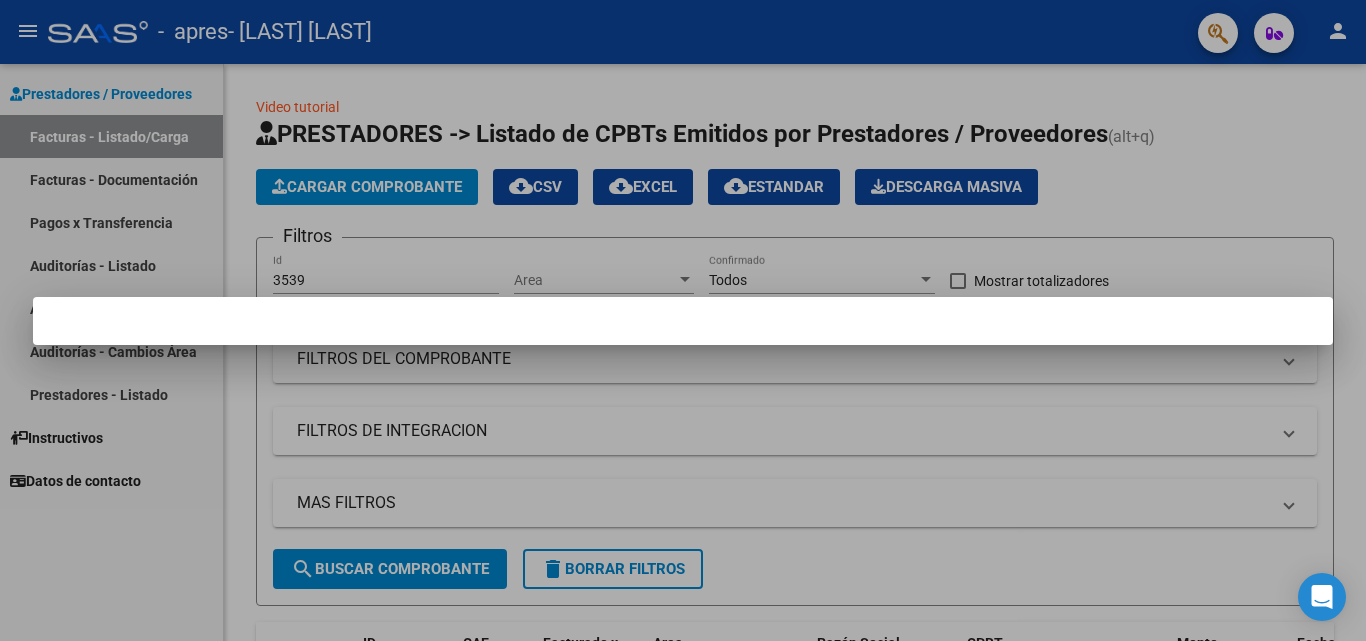 scroll, scrollTop: 0, scrollLeft: 0, axis: both 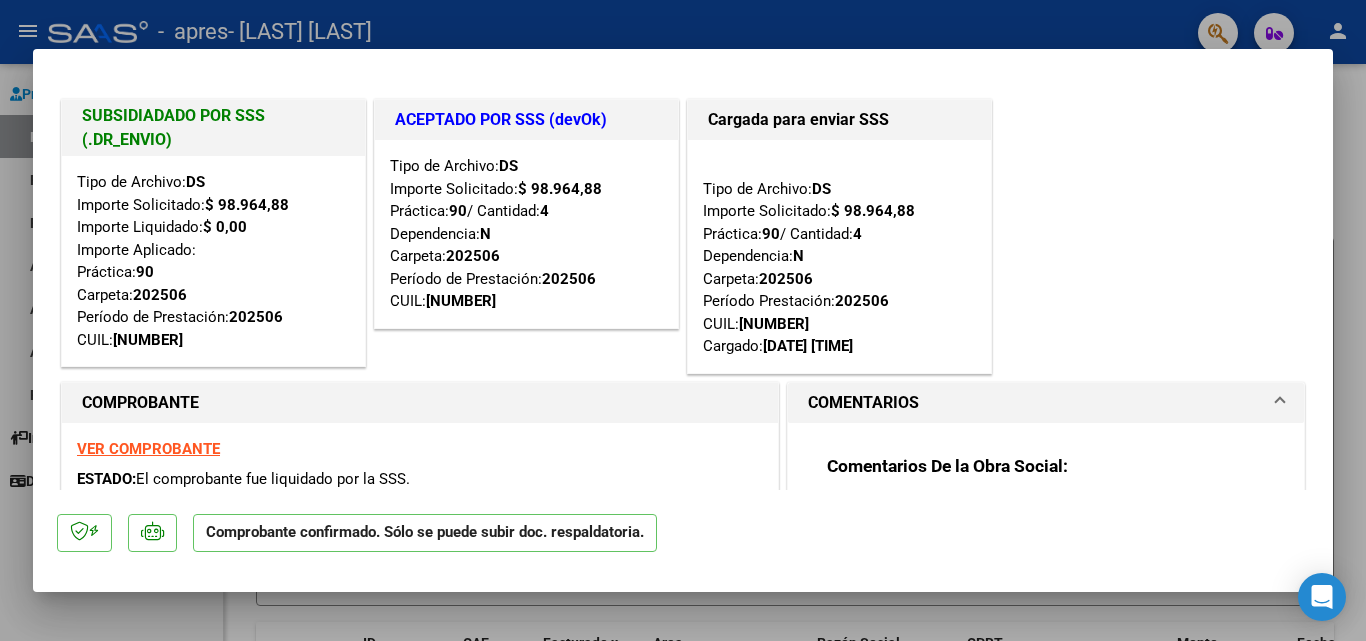 click at bounding box center [683, 320] 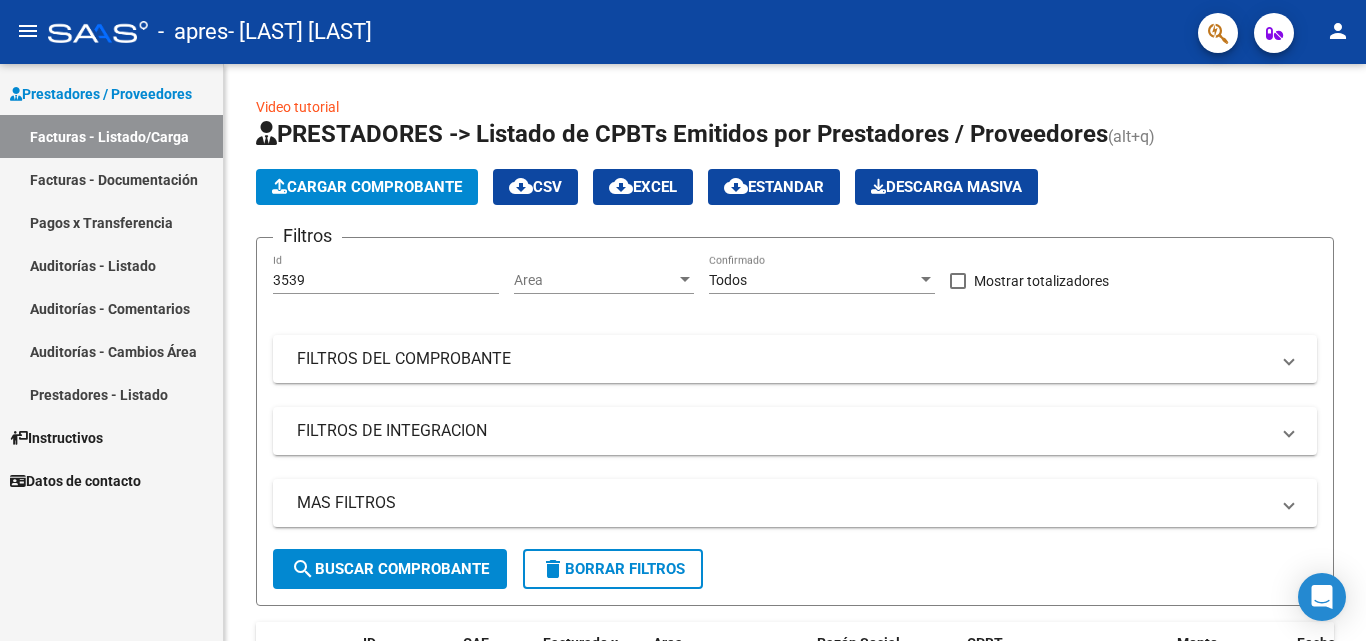 click on "Facturas - Documentación" at bounding box center [111, 179] 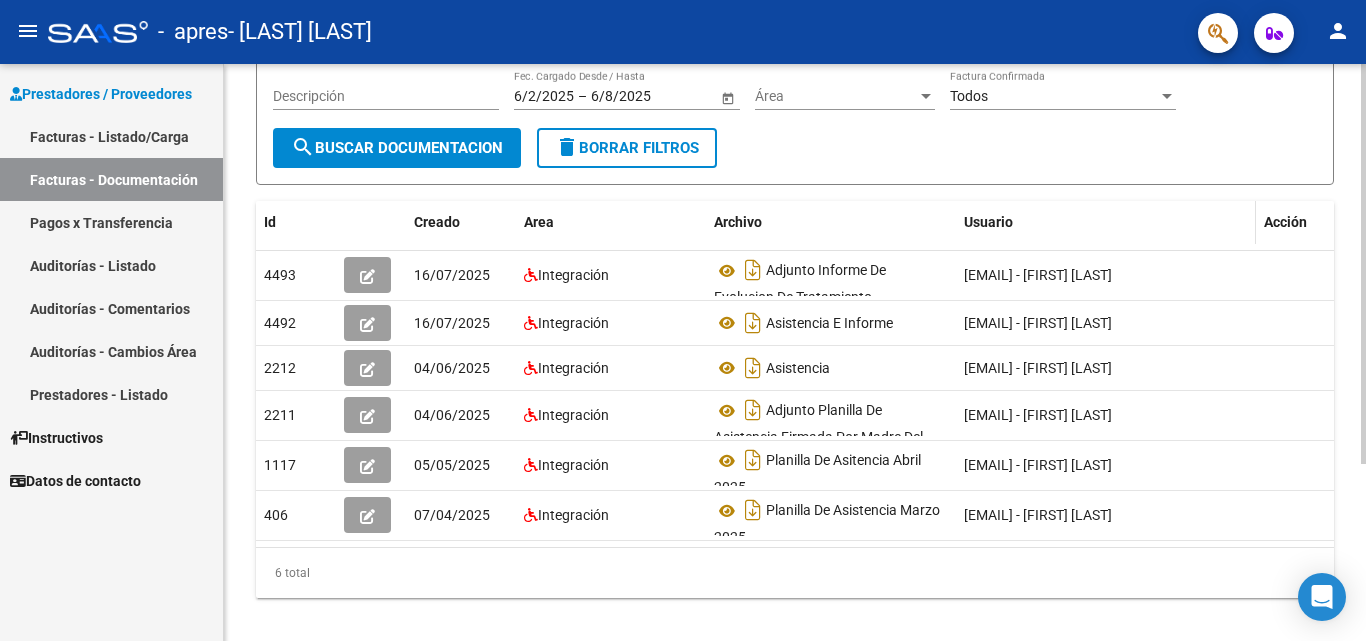 scroll, scrollTop: 156, scrollLeft: 0, axis: vertical 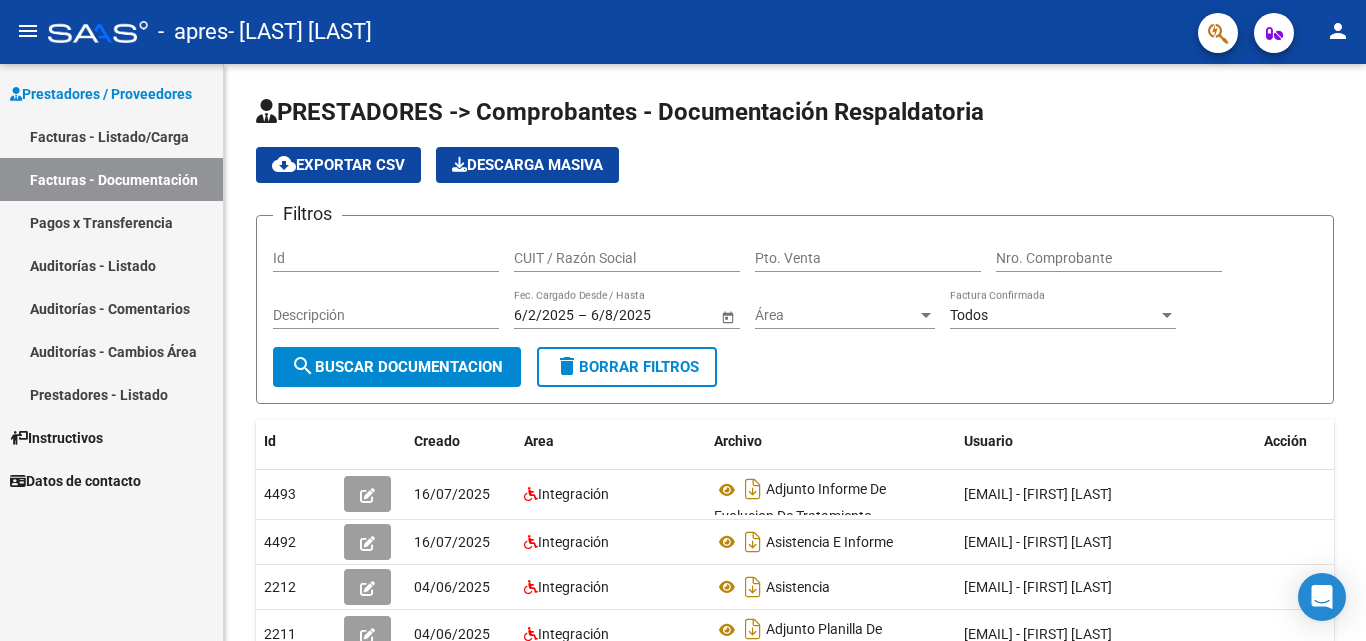 click on "Facturas - Listado/Carga" at bounding box center (111, 136) 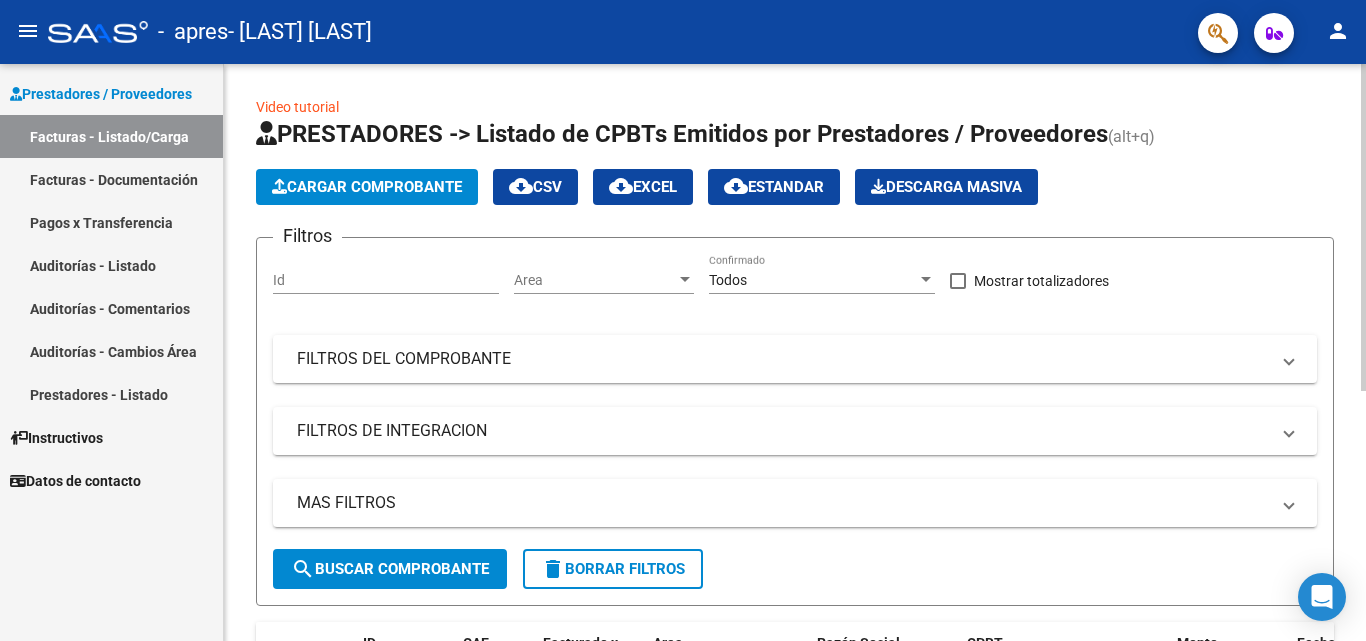 click on "Cargar Comprobante" 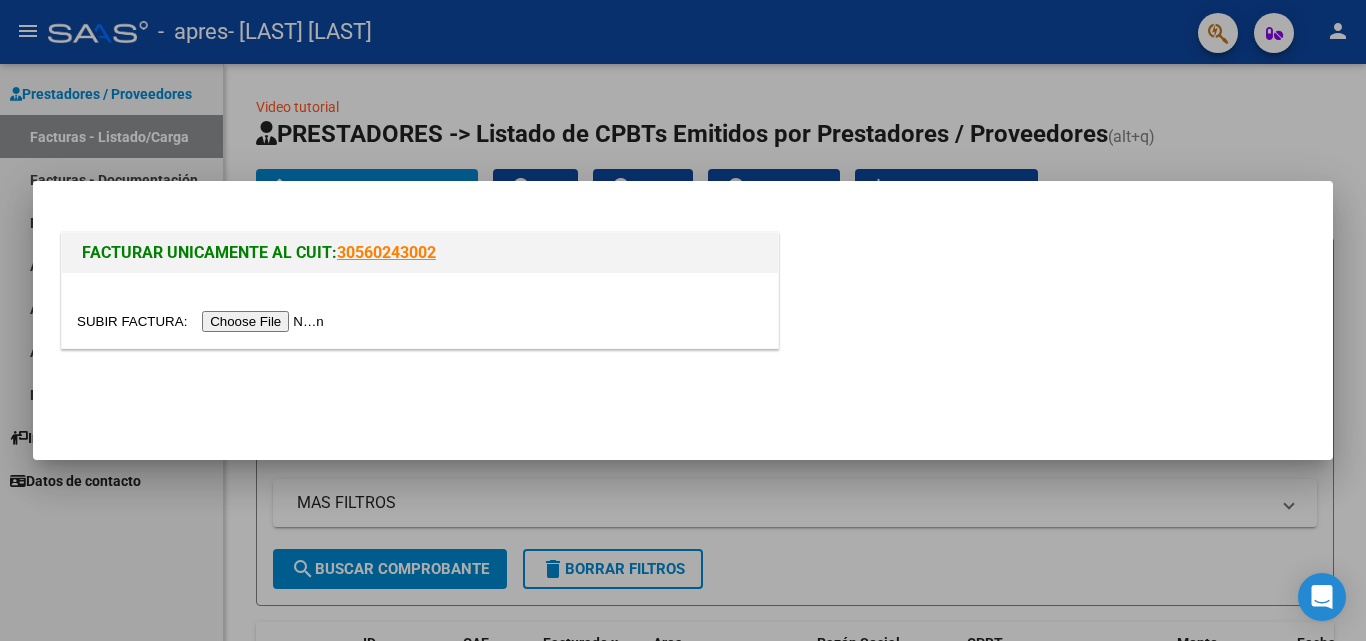 click at bounding box center [203, 321] 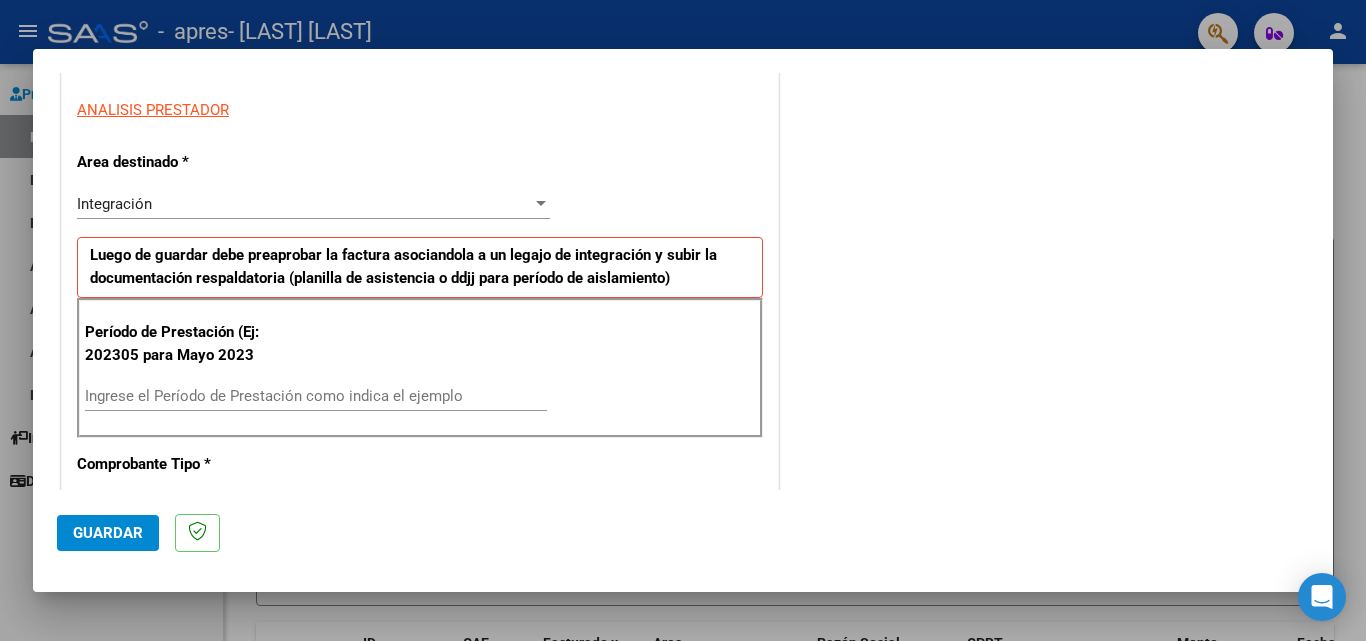 scroll, scrollTop: 400, scrollLeft: 0, axis: vertical 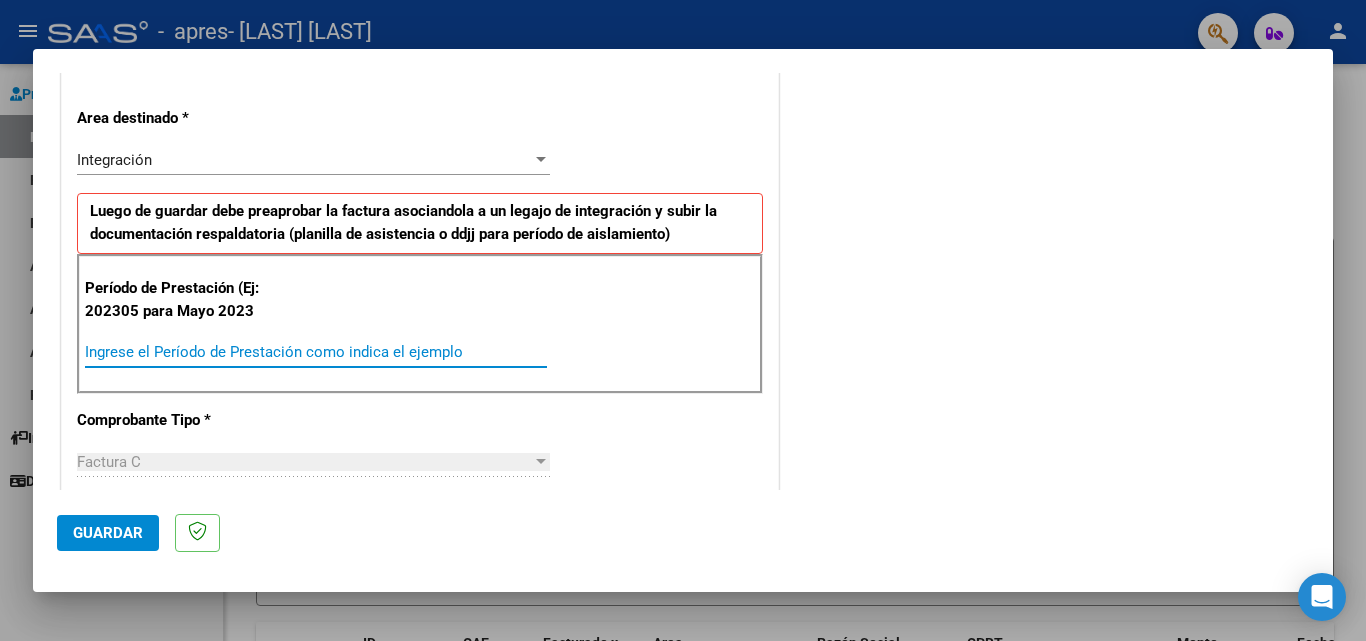 click on "Ingrese el Período de Prestación como indica el ejemplo" at bounding box center [316, 352] 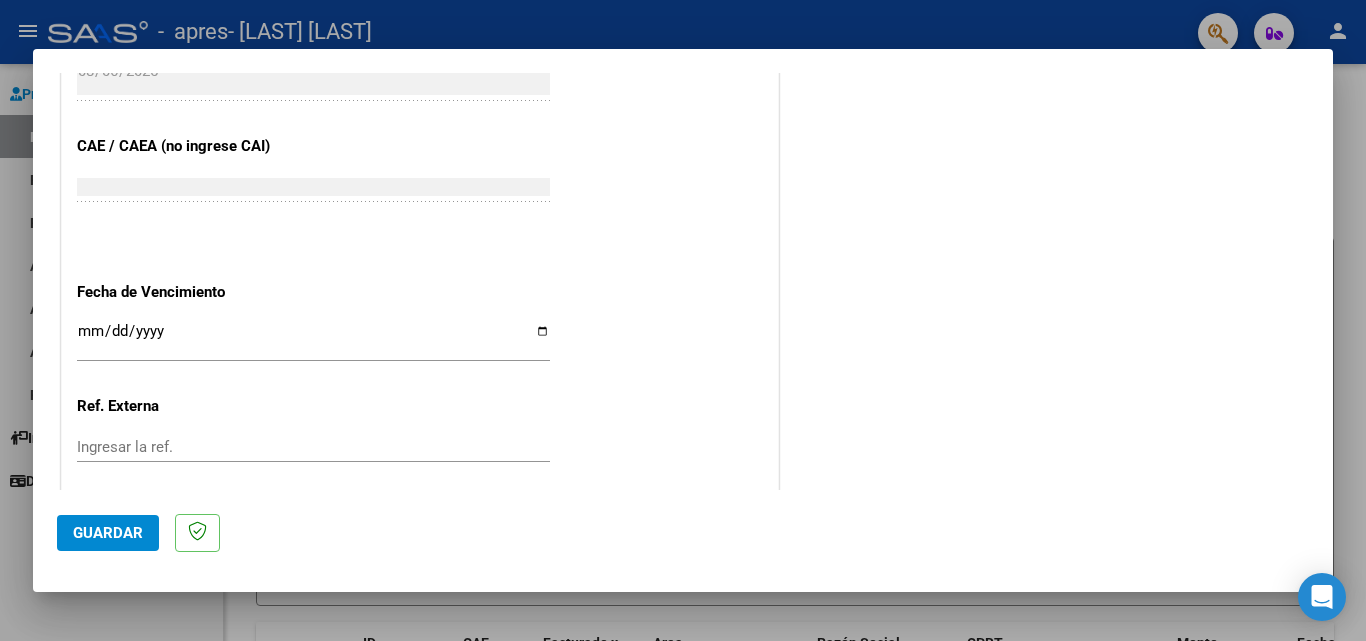 scroll, scrollTop: 1200, scrollLeft: 0, axis: vertical 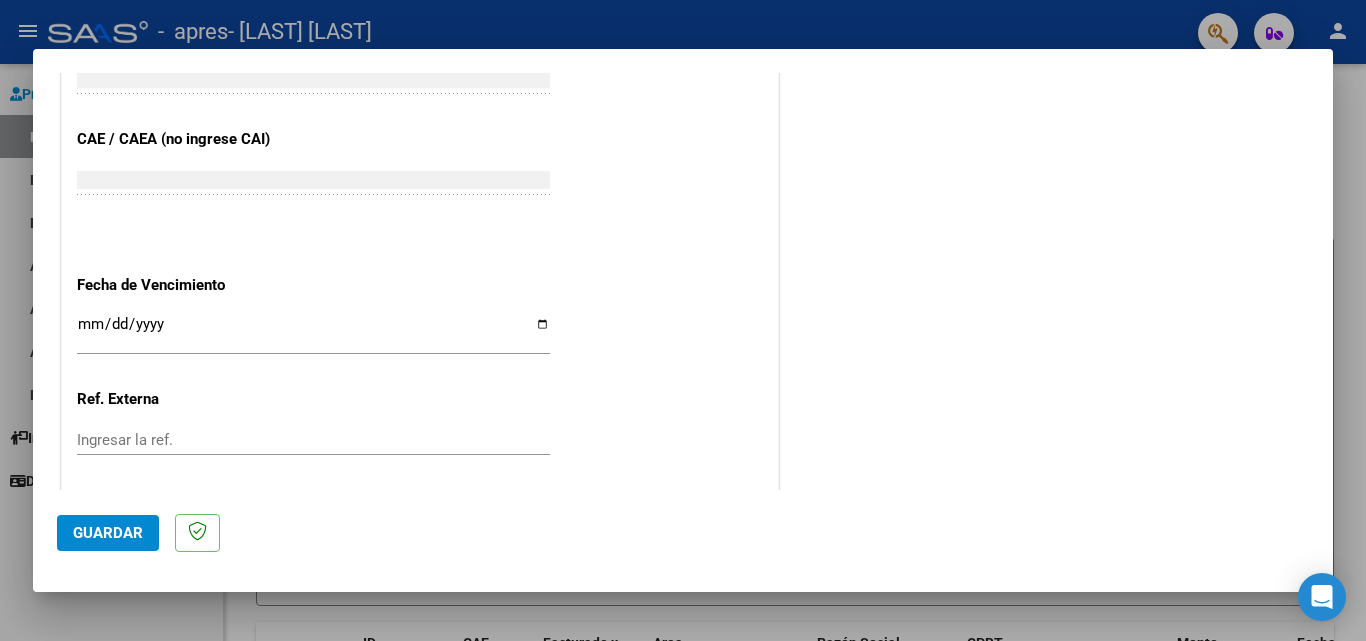 type on "202507" 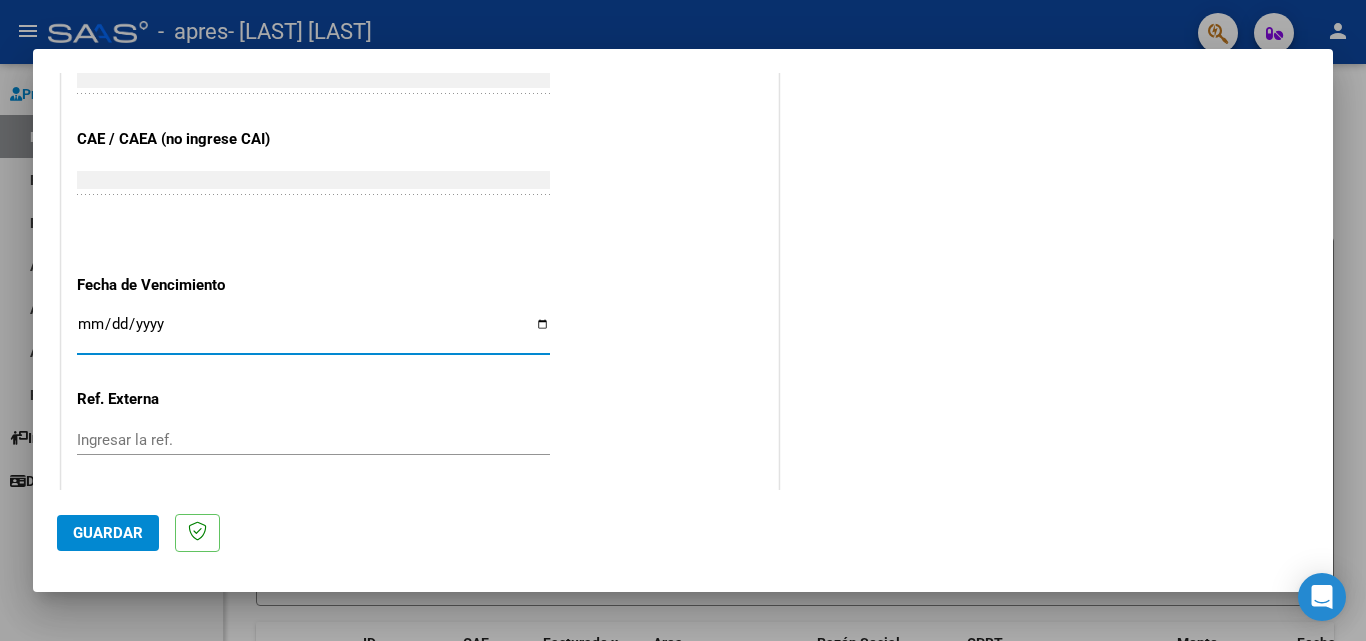 click on "Ingresar la fecha" at bounding box center [313, 332] 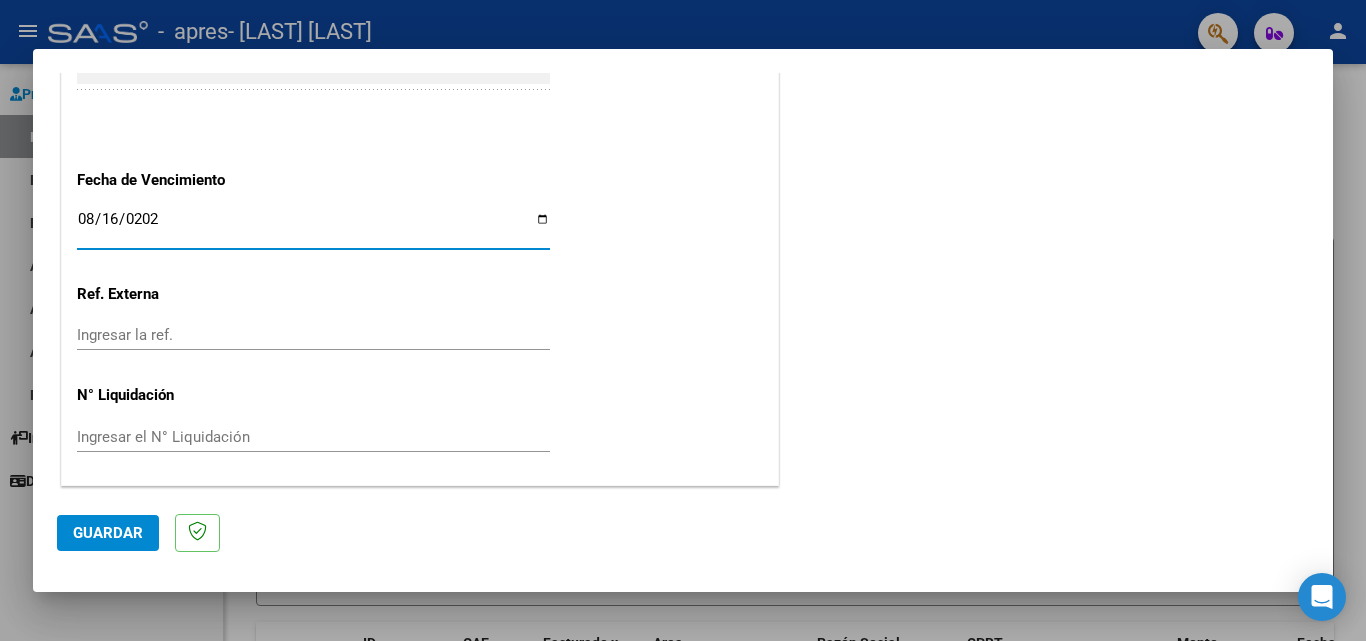 type on "2025-08-16" 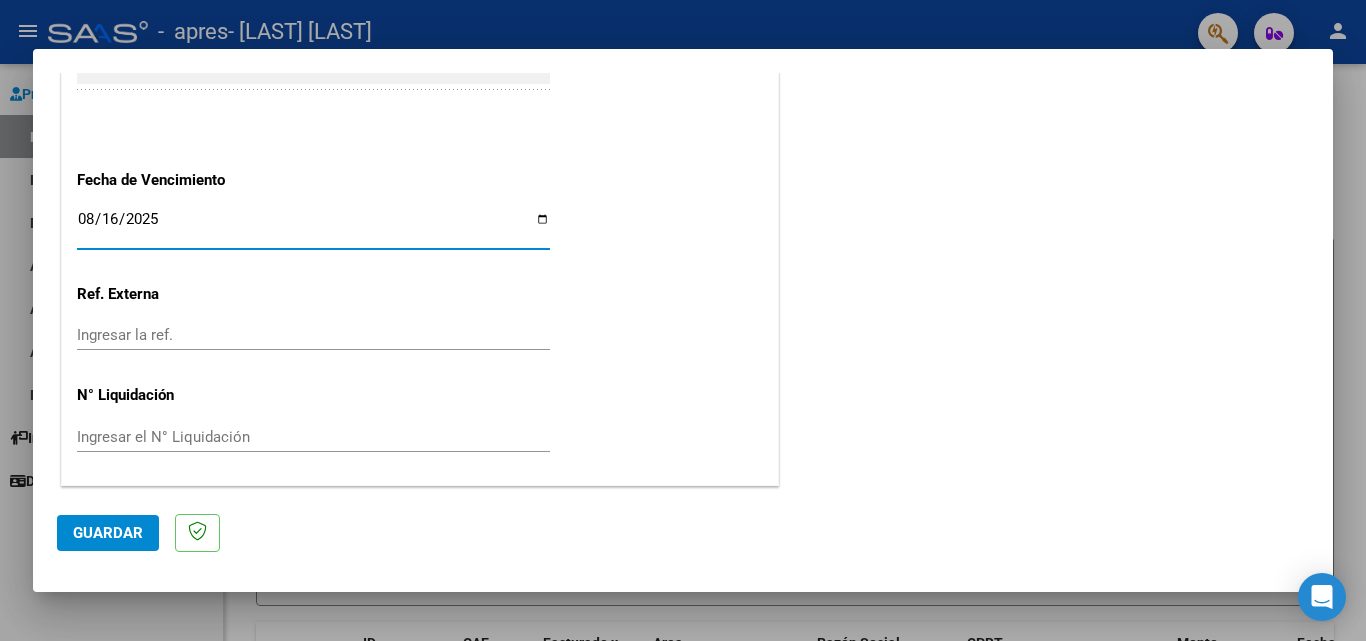 click on "Ingresar el N° Liquidación" 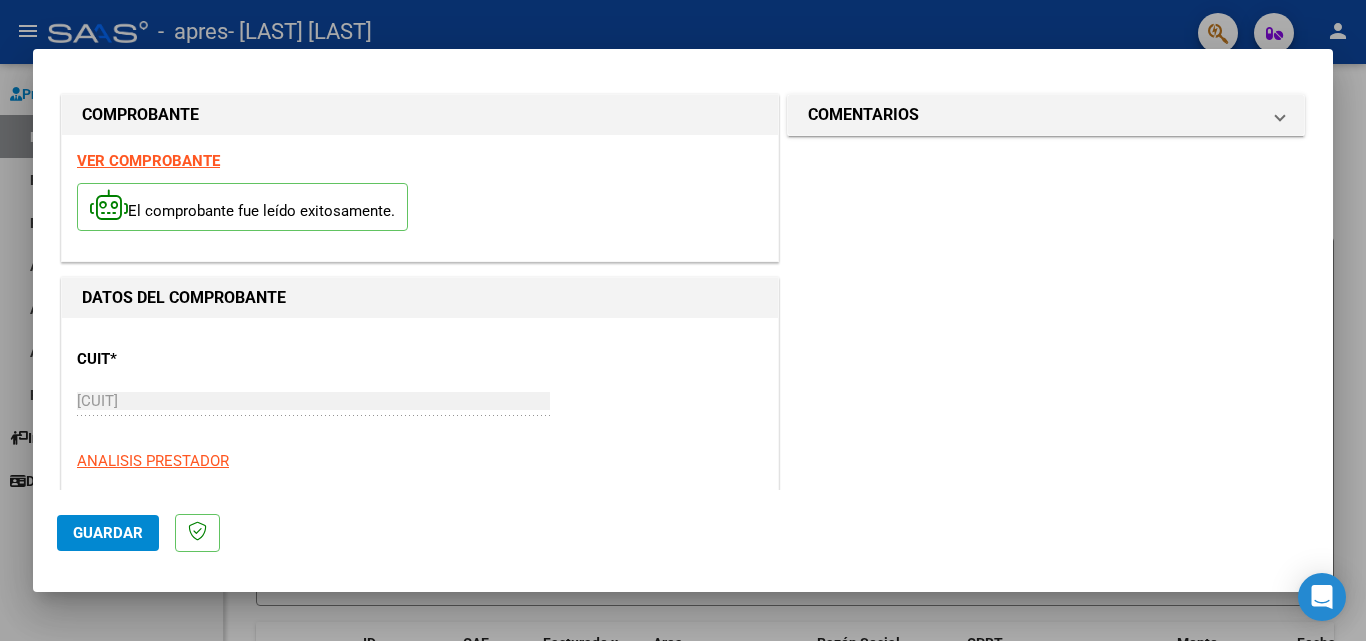 scroll, scrollTop: 0, scrollLeft: 0, axis: both 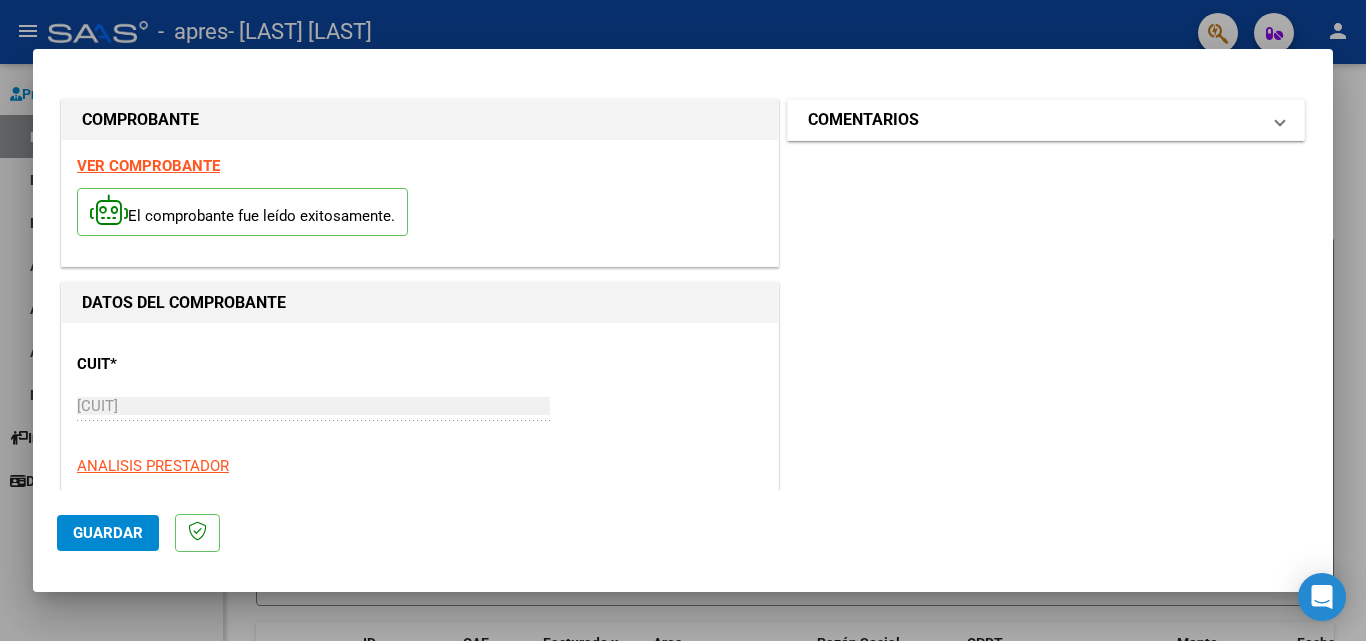 click on "COMENTARIOS" at bounding box center (1034, 120) 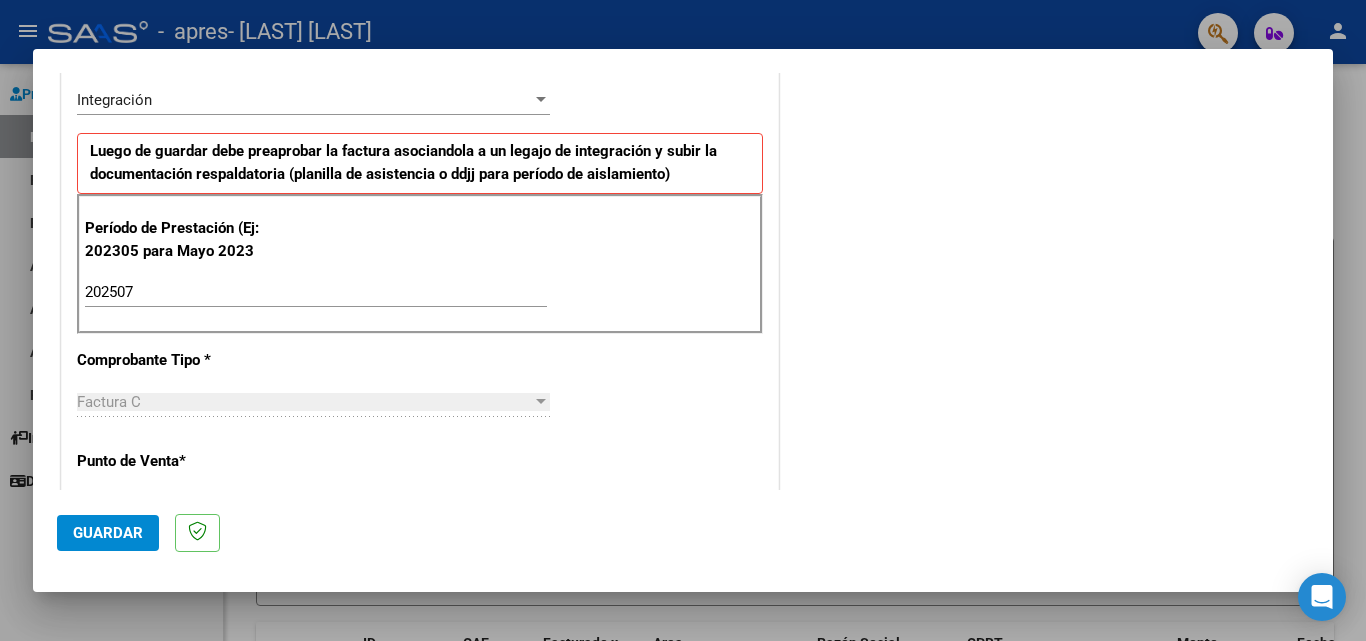 scroll, scrollTop: 500, scrollLeft: 0, axis: vertical 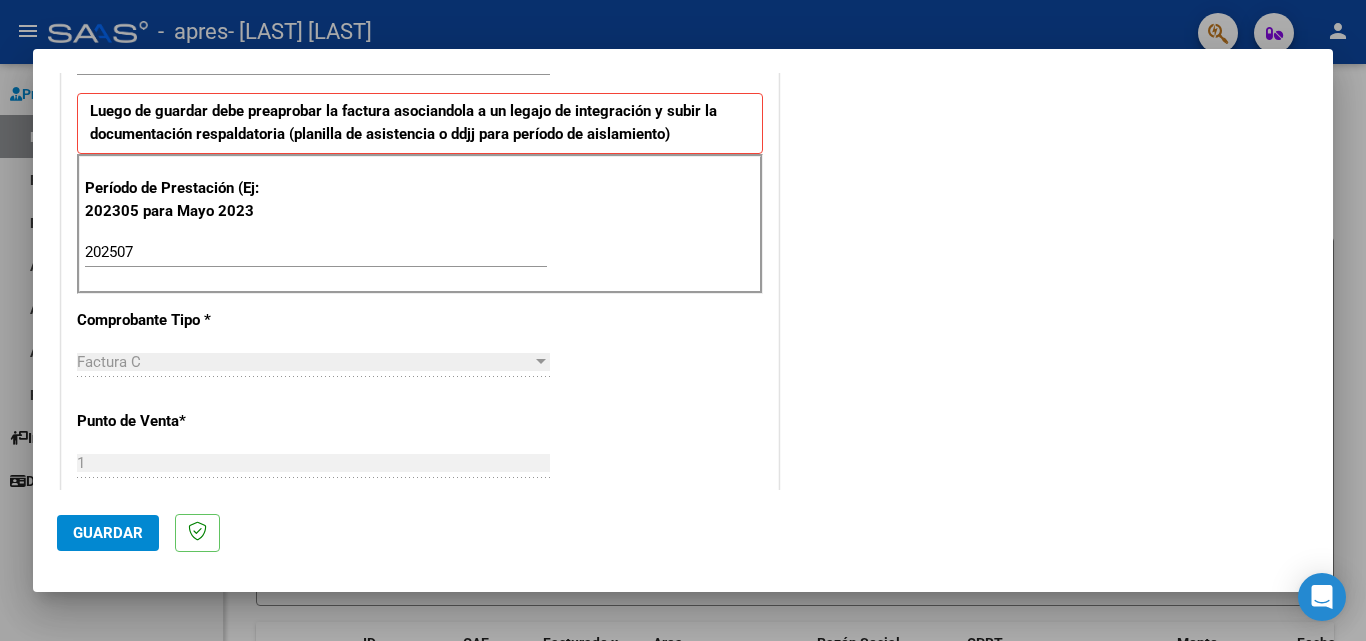 click on "Guardar" 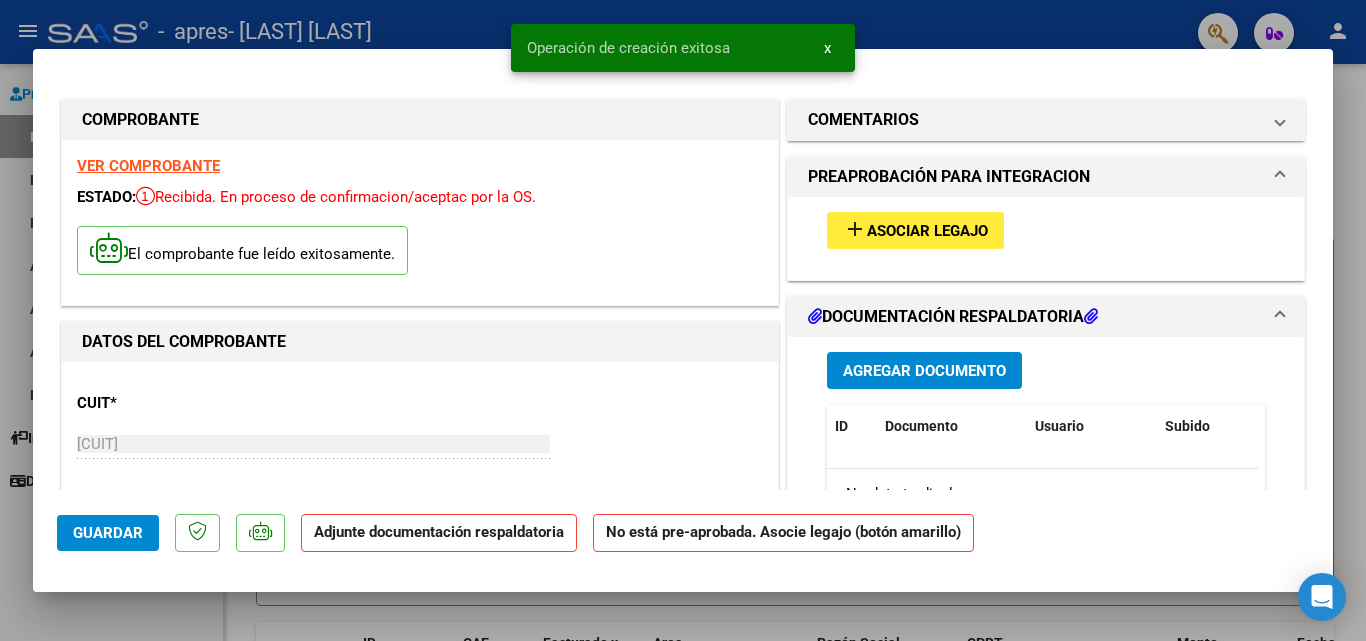 scroll, scrollTop: 100, scrollLeft: 0, axis: vertical 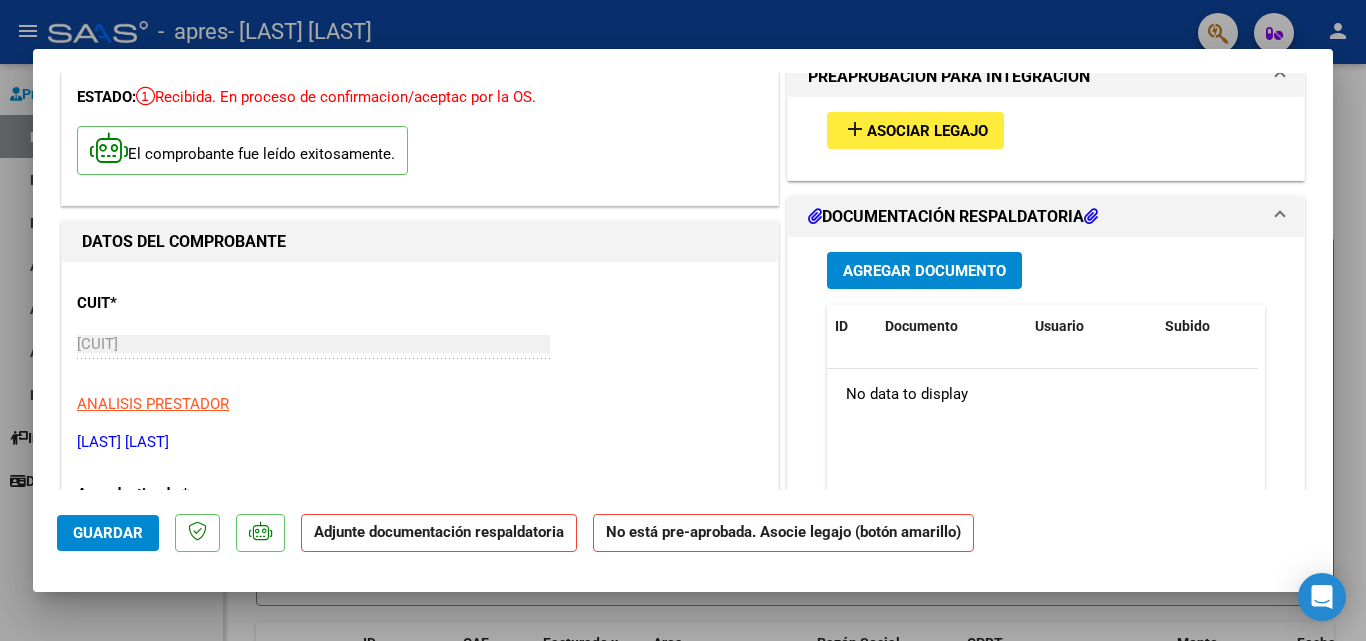click on "Agregar Documento" at bounding box center (924, 271) 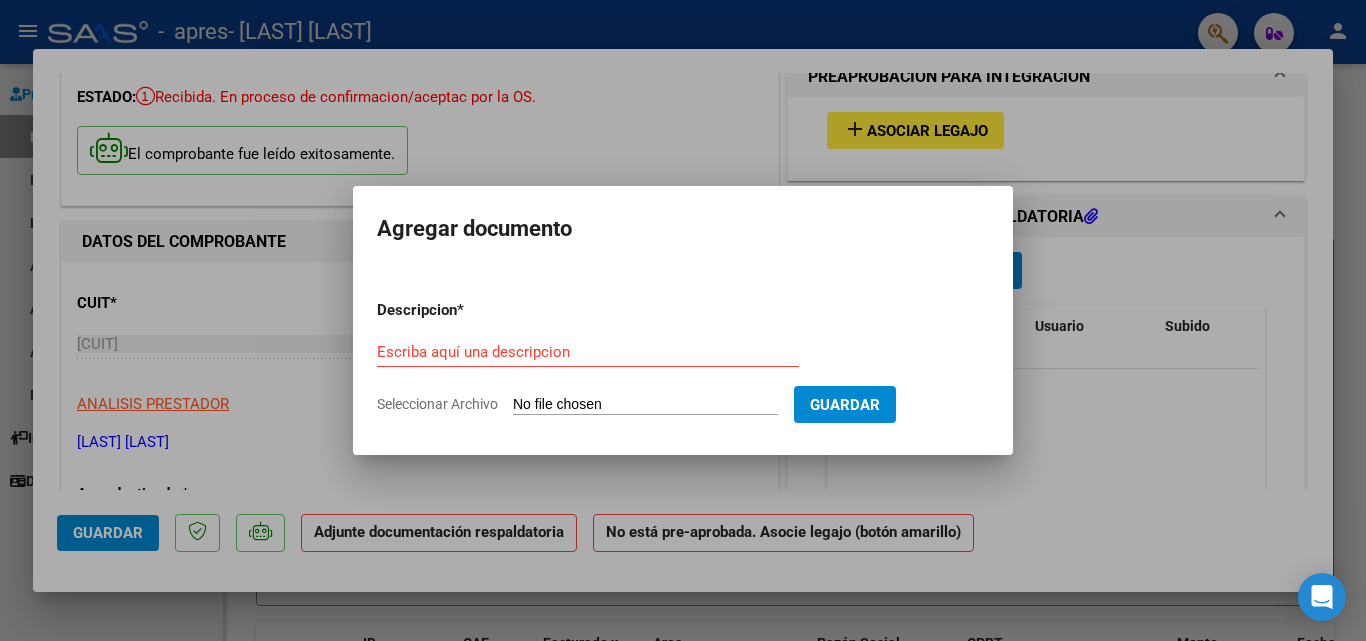 click on "Seleccionar Archivo" at bounding box center (645, 405) 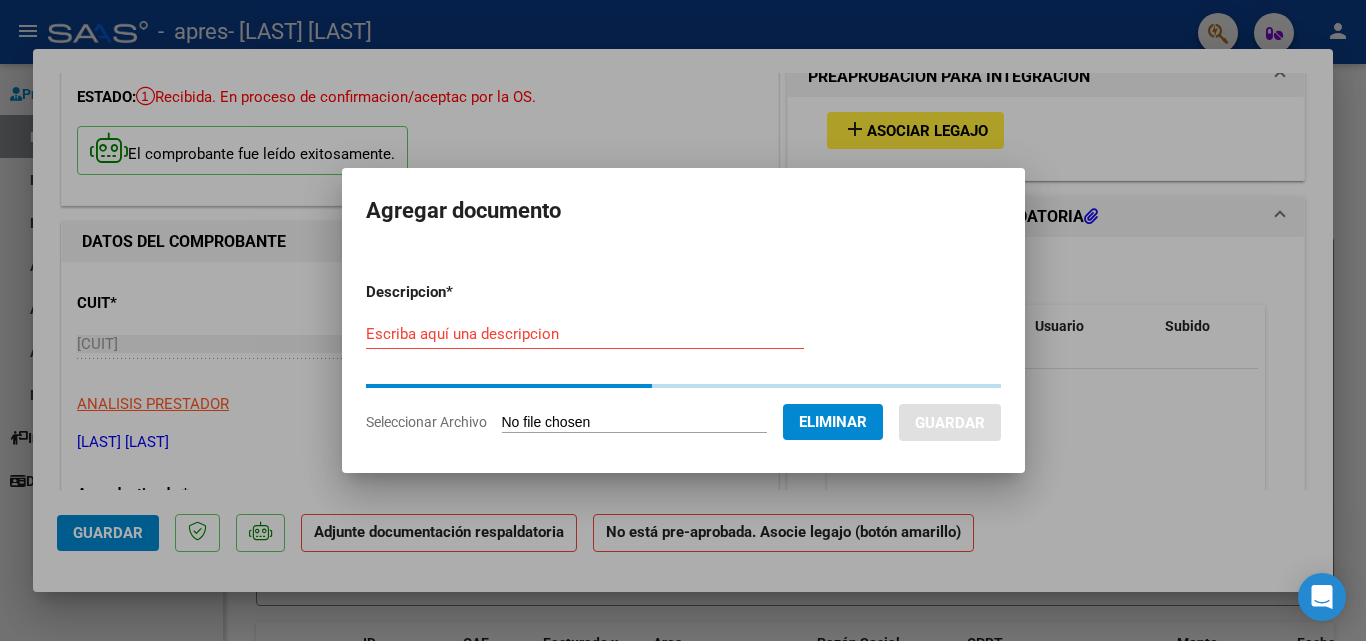 click on "Escriba aquí una descripcion" at bounding box center (585, 334) 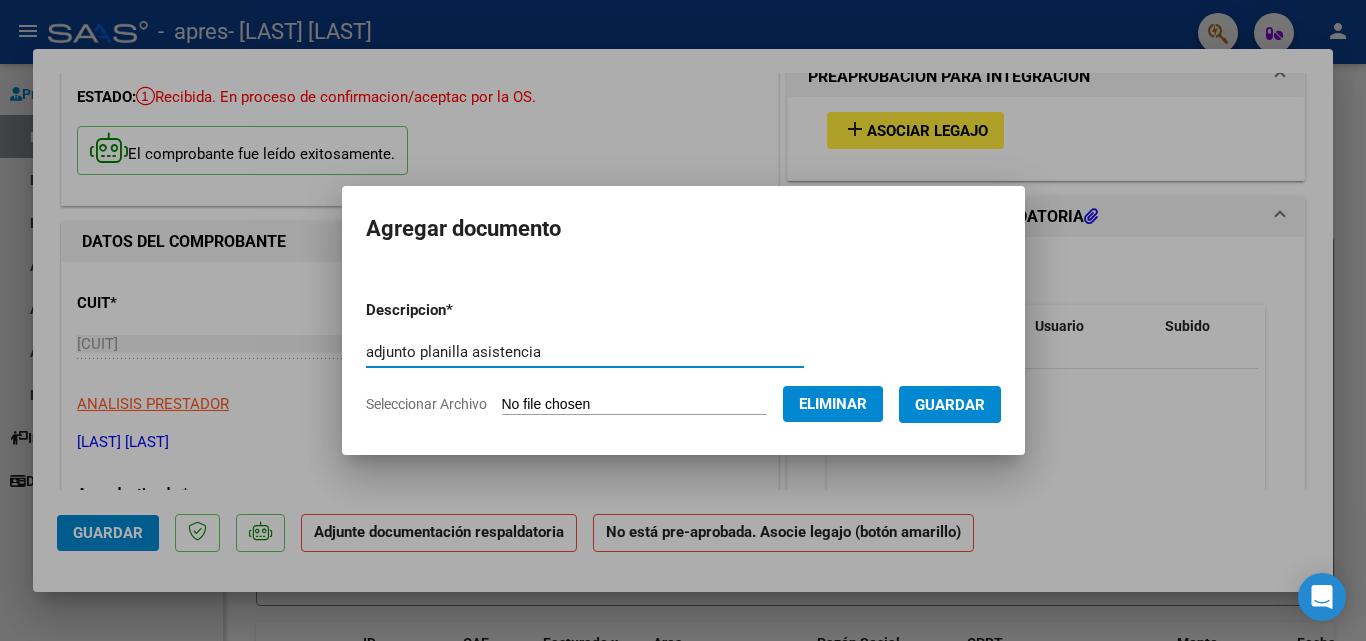 type on "adjunto planilla asistencia" 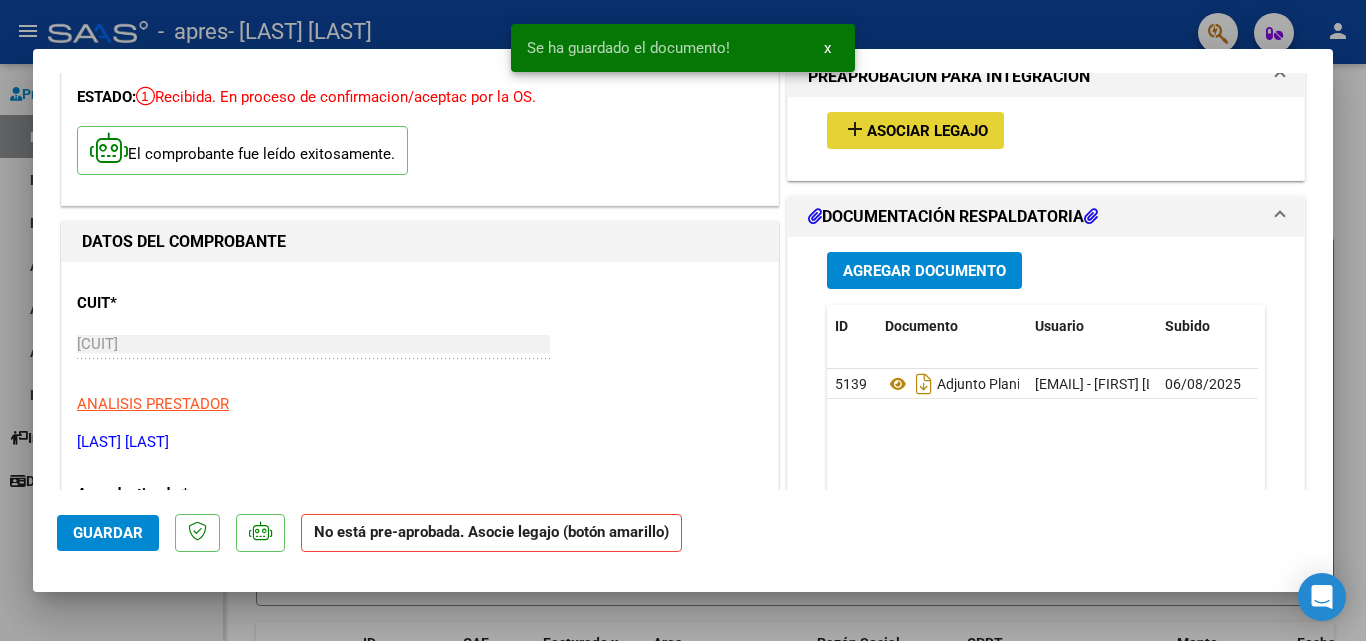 click on "Asociar Legajo" at bounding box center (927, 131) 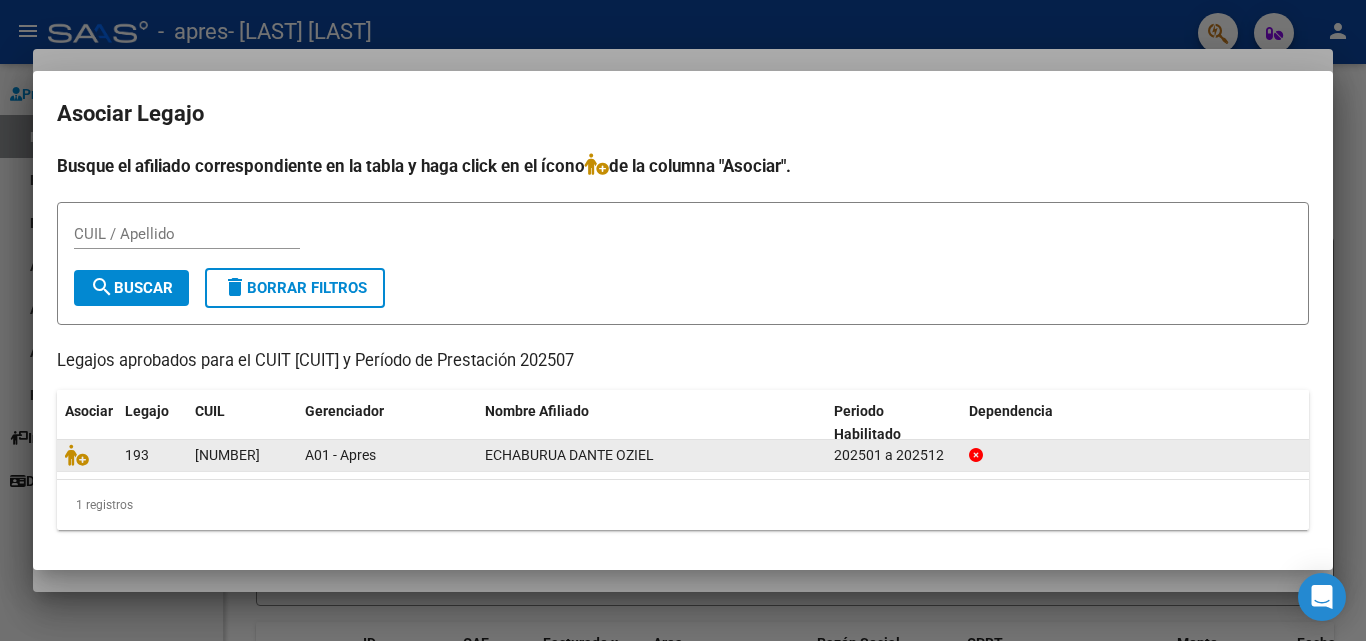 click on "A01 - Apres" 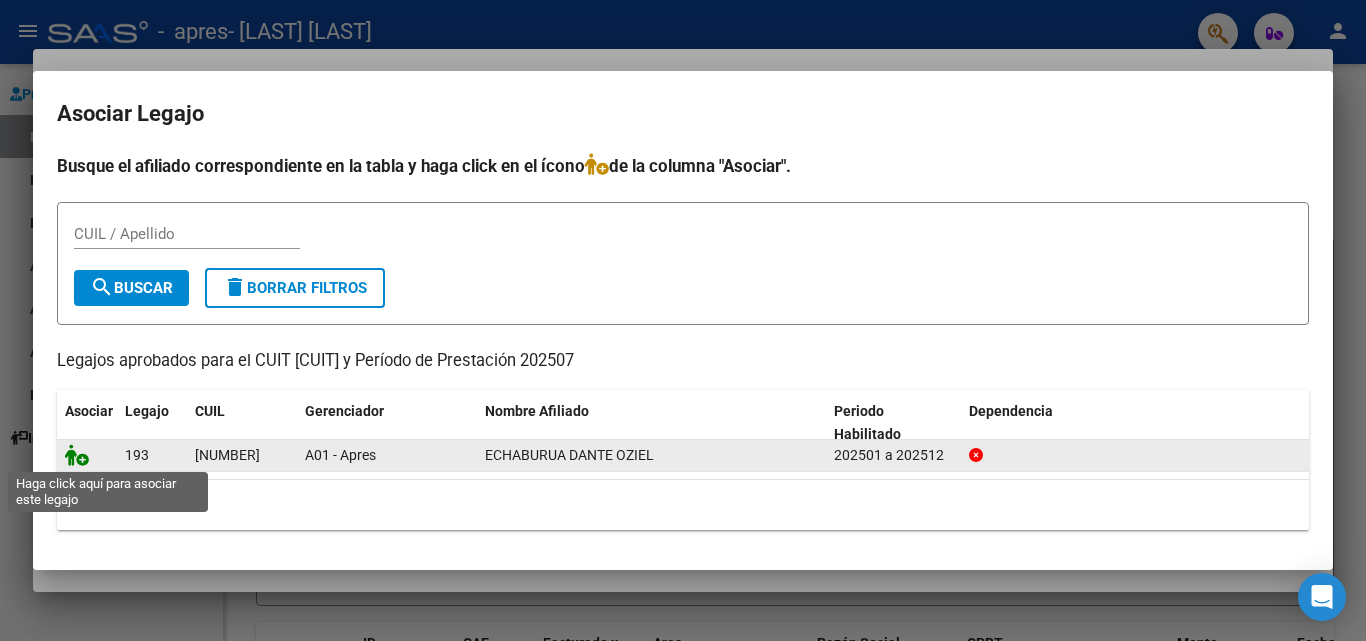 click 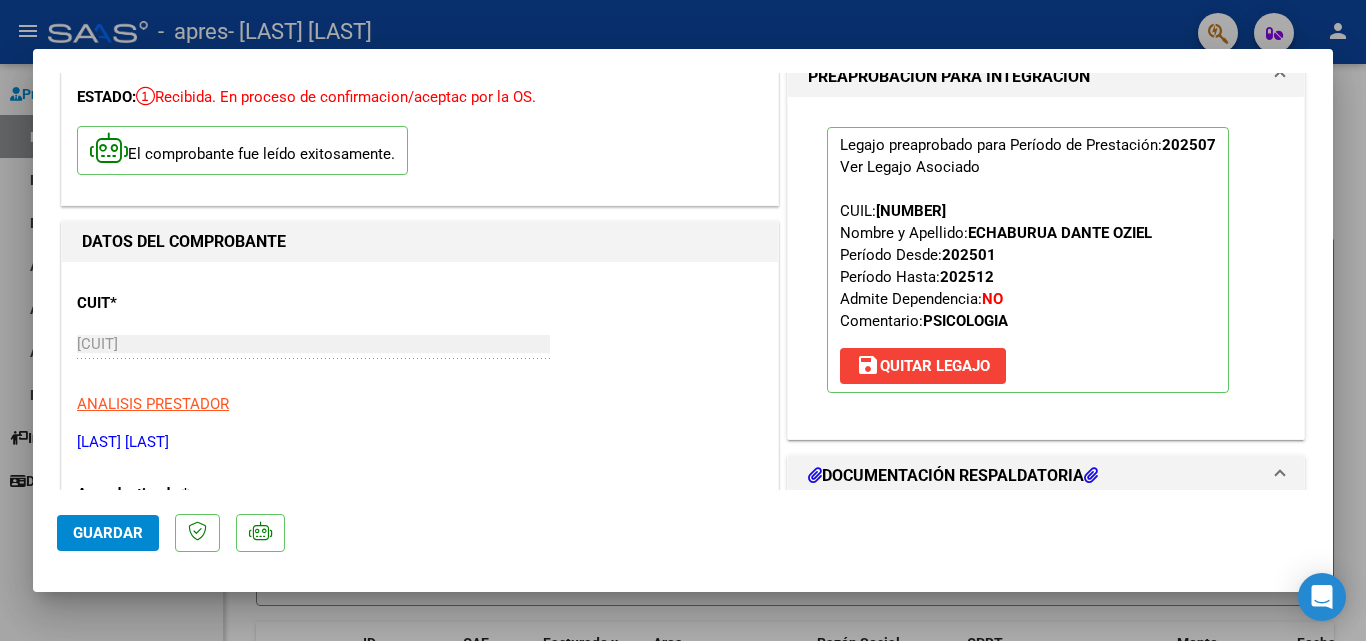 scroll, scrollTop: 0, scrollLeft: 0, axis: both 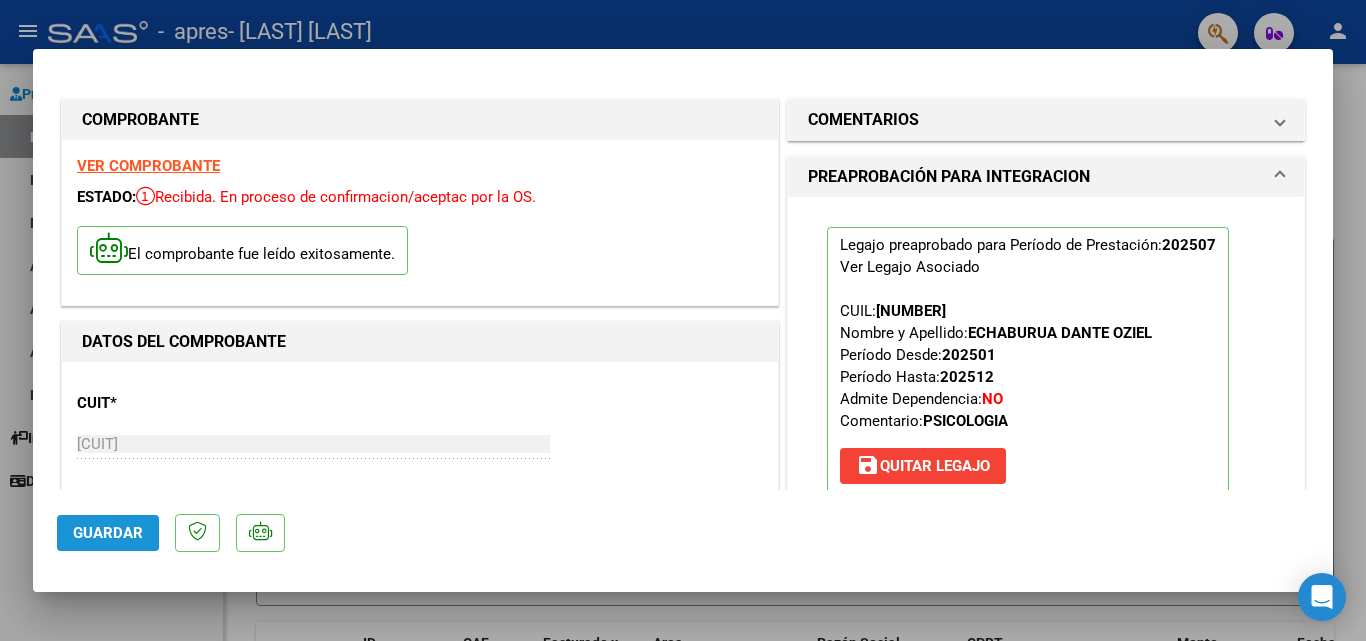 click on "Guardar" 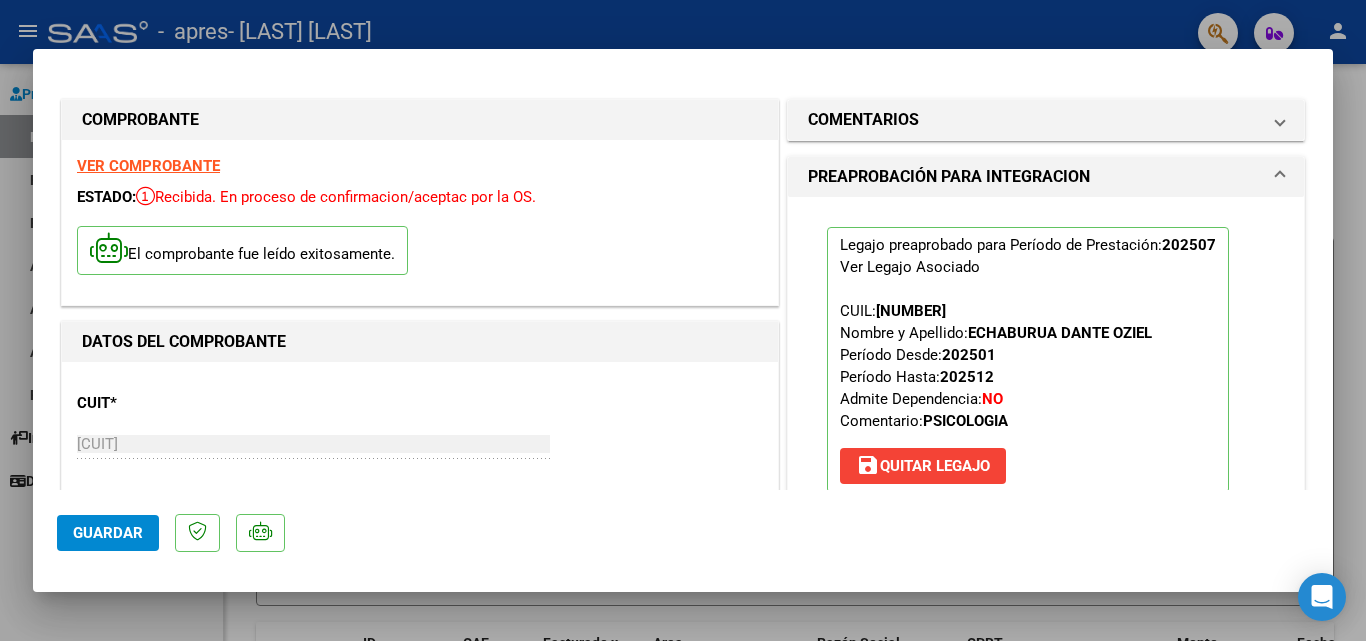 click on "Guardar" 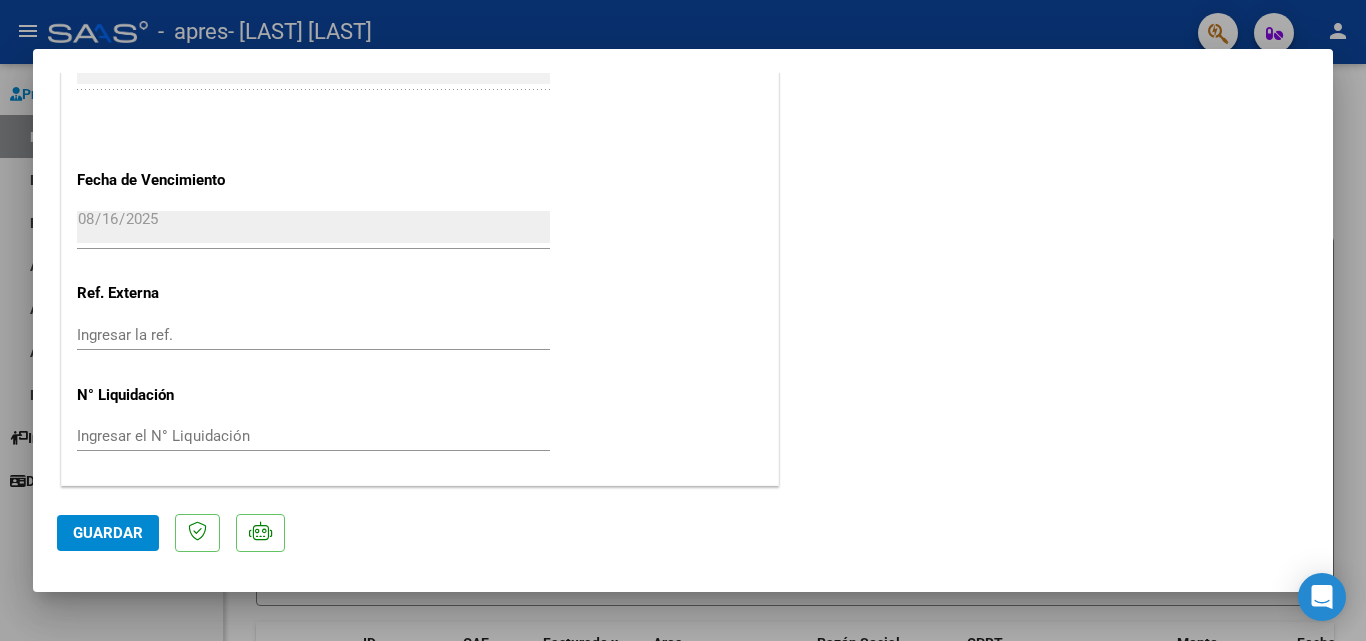 scroll, scrollTop: 1173, scrollLeft: 0, axis: vertical 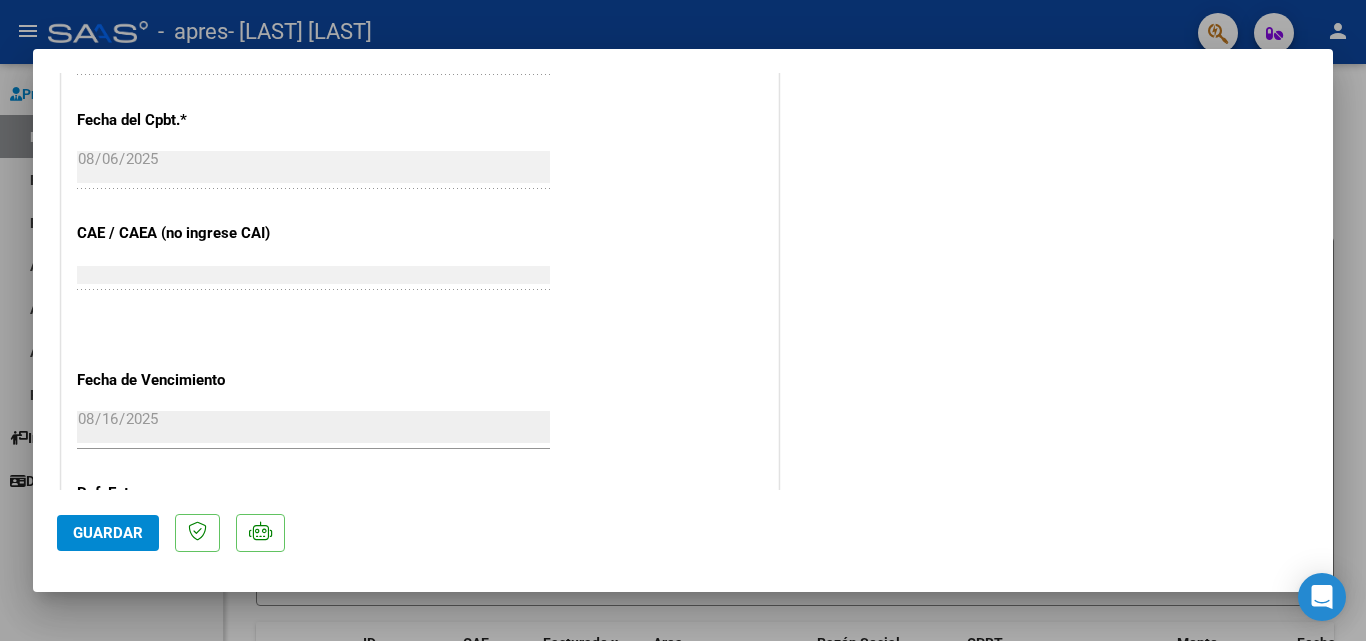 click on "Guardar" 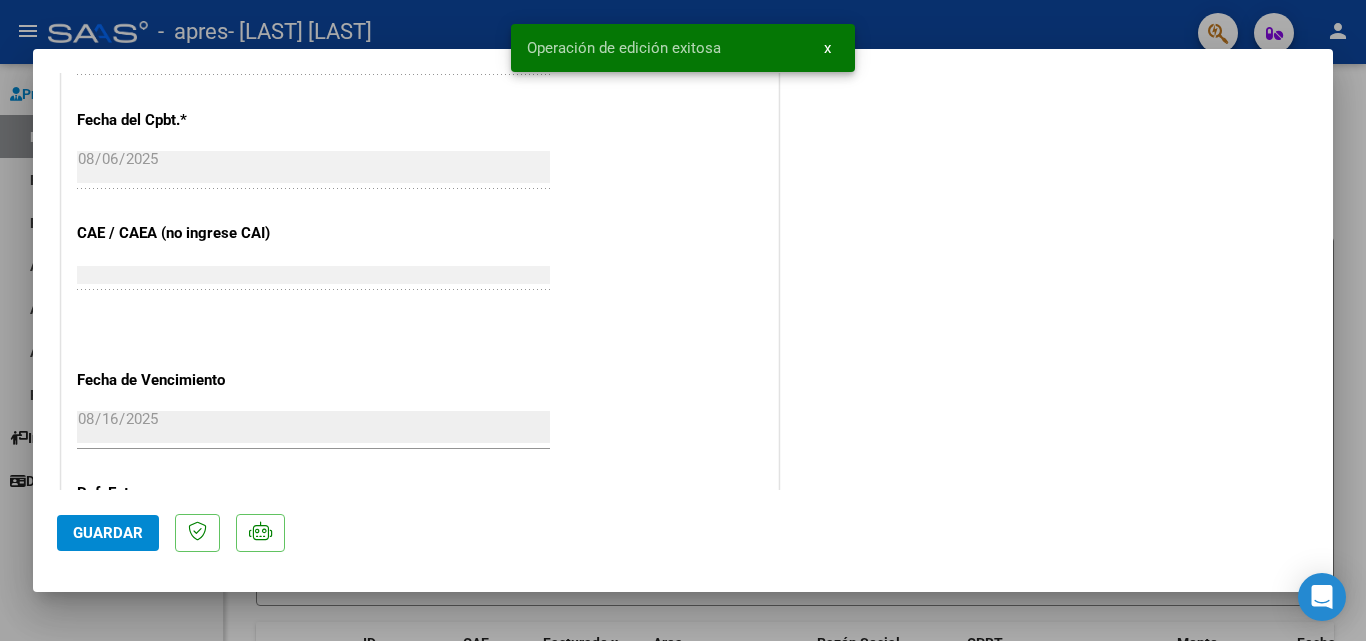 click at bounding box center [683, 320] 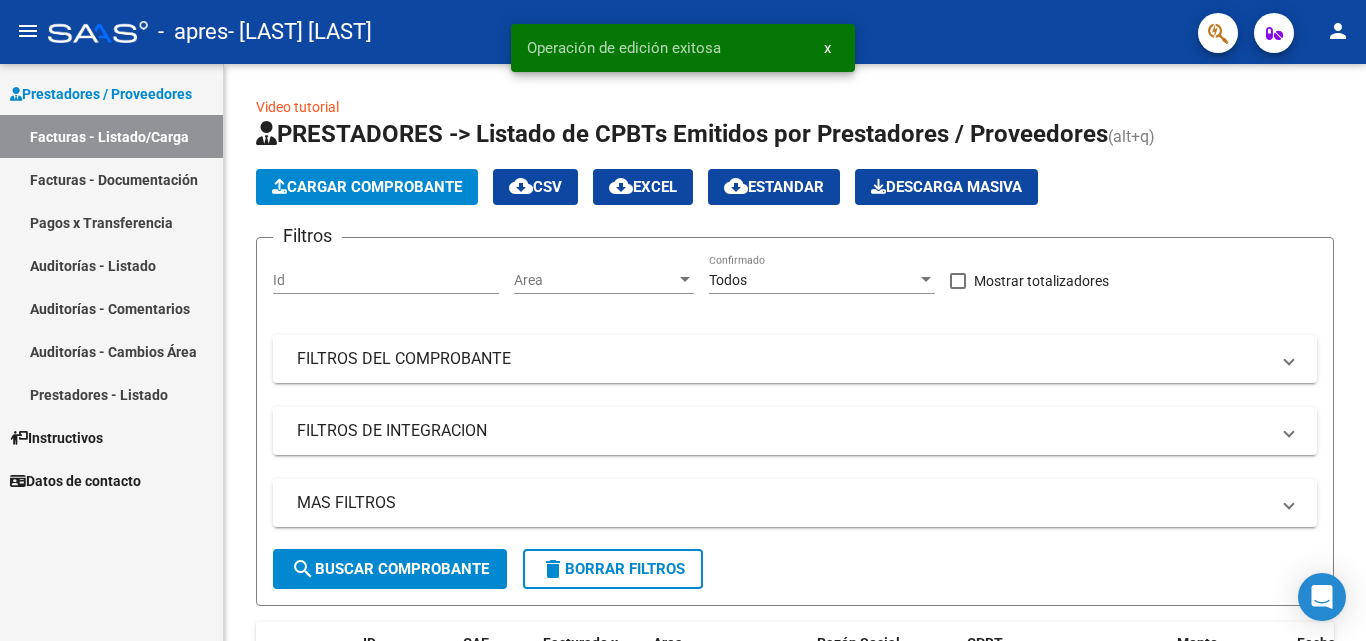 click on "Pagos x Transferencia" at bounding box center [111, 222] 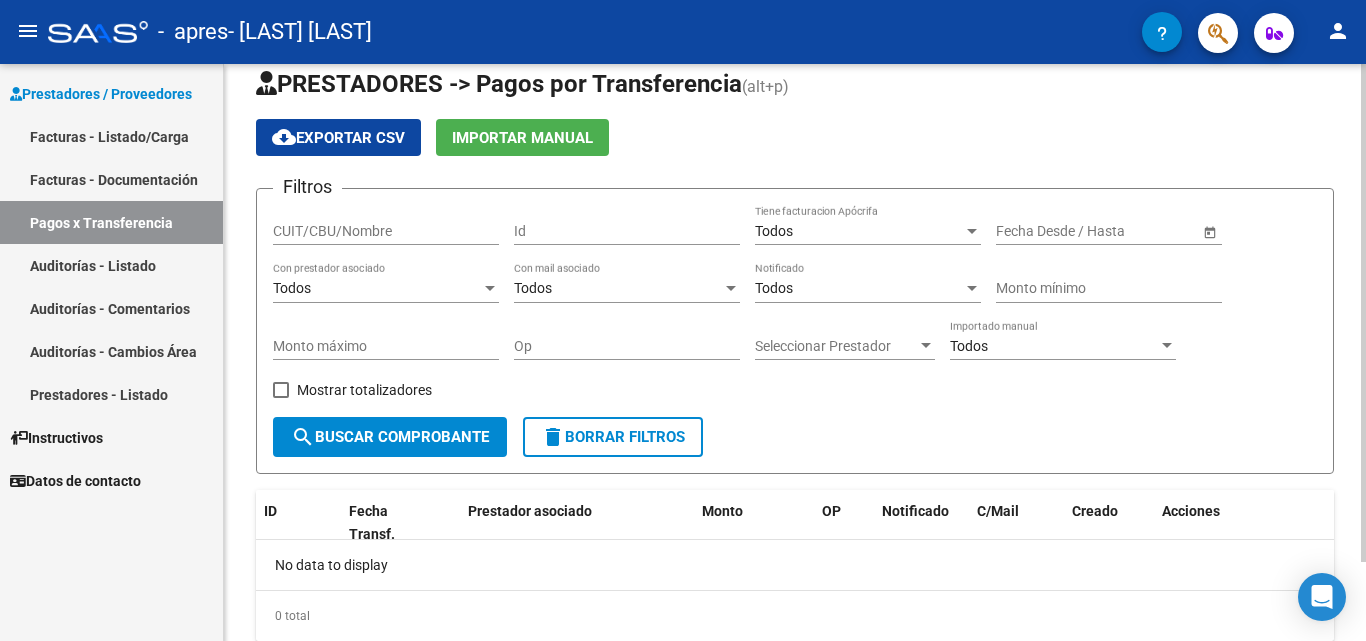 scroll, scrollTop: 0, scrollLeft: 0, axis: both 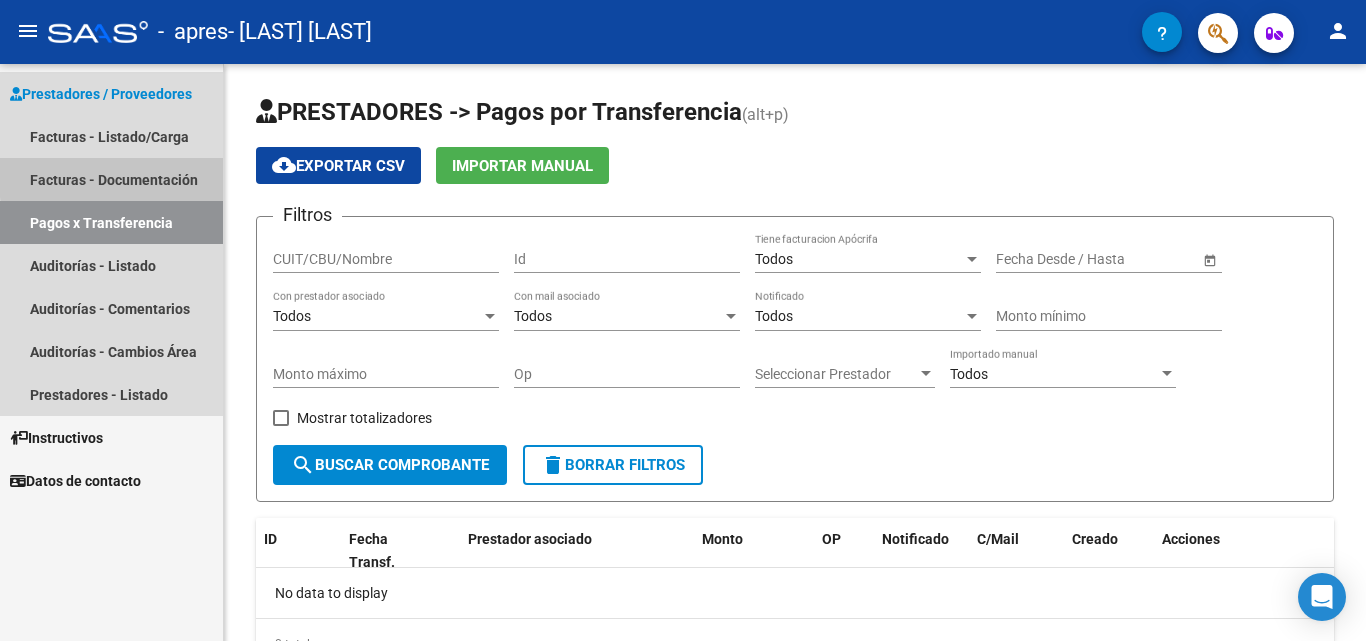 click on "Facturas - Documentación" at bounding box center (111, 179) 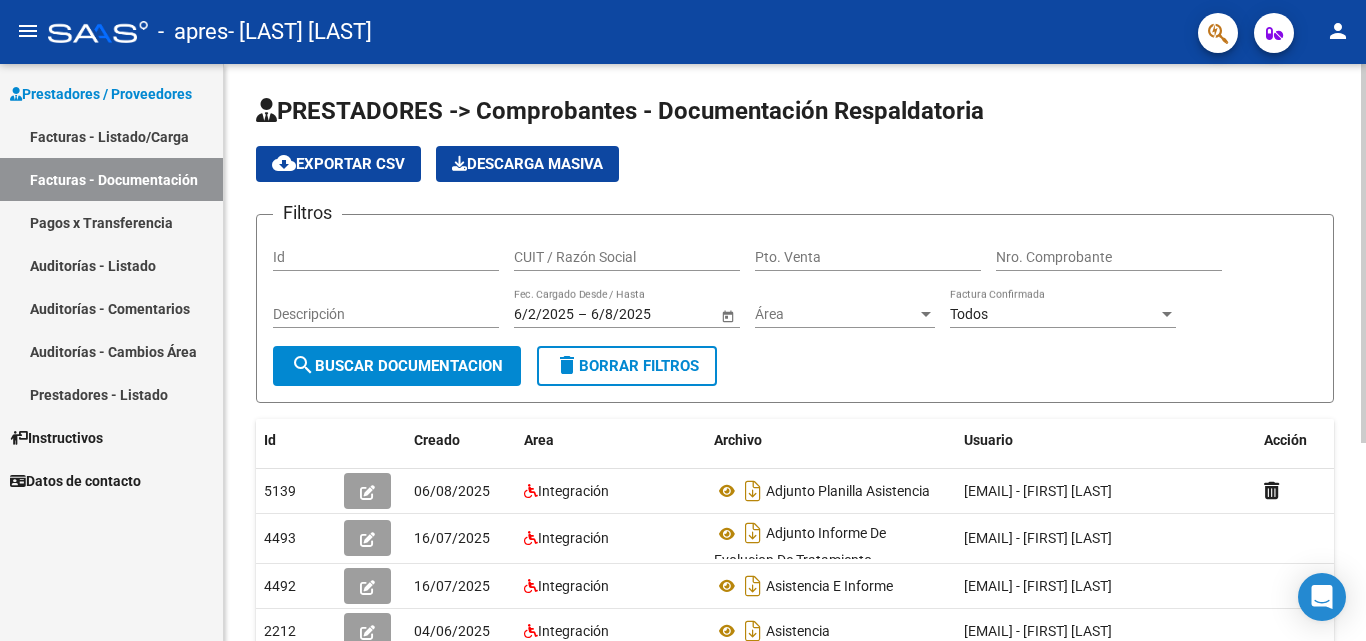 scroll, scrollTop: 0, scrollLeft: 0, axis: both 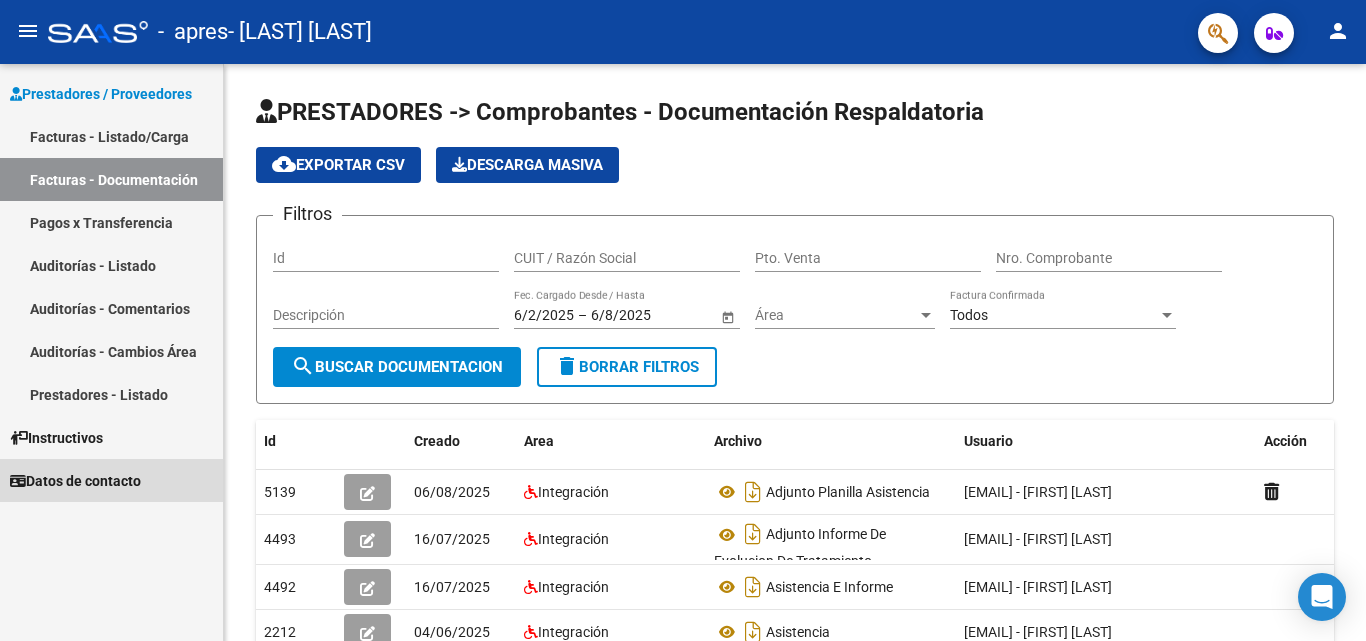 click on "Datos de contacto" at bounding box center (75, 481) 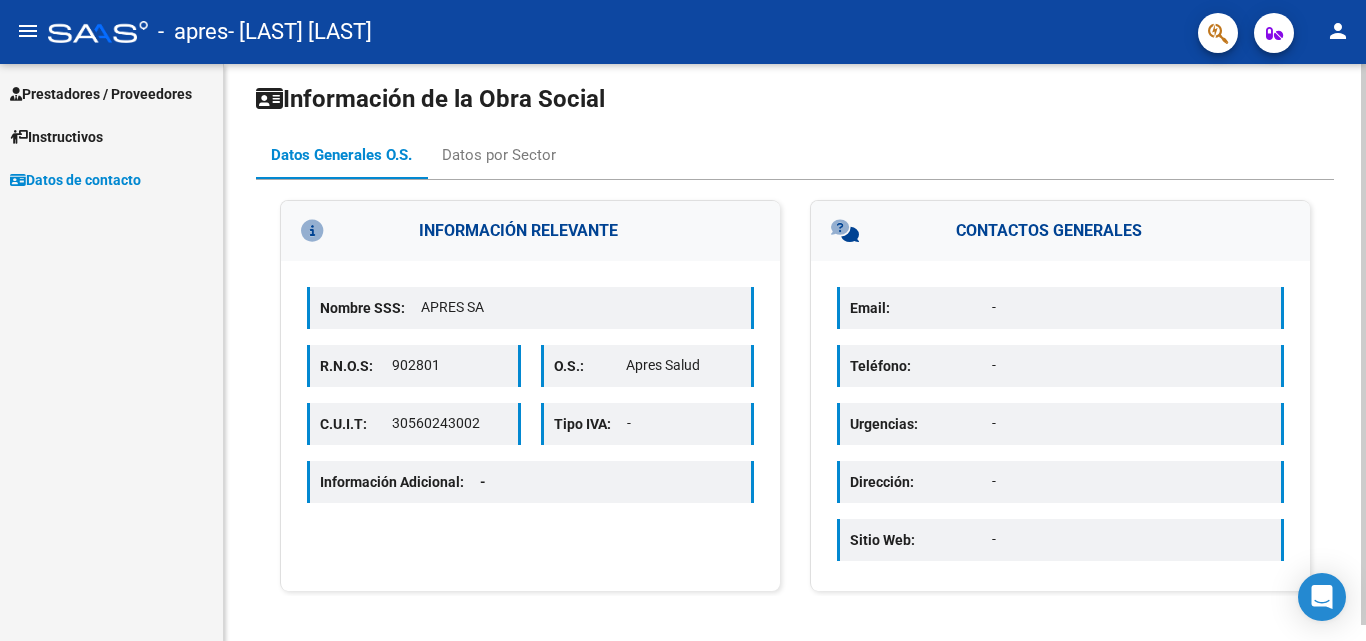 scroll, scrollTop: 16, scrollLeft: 0, axis: vertical 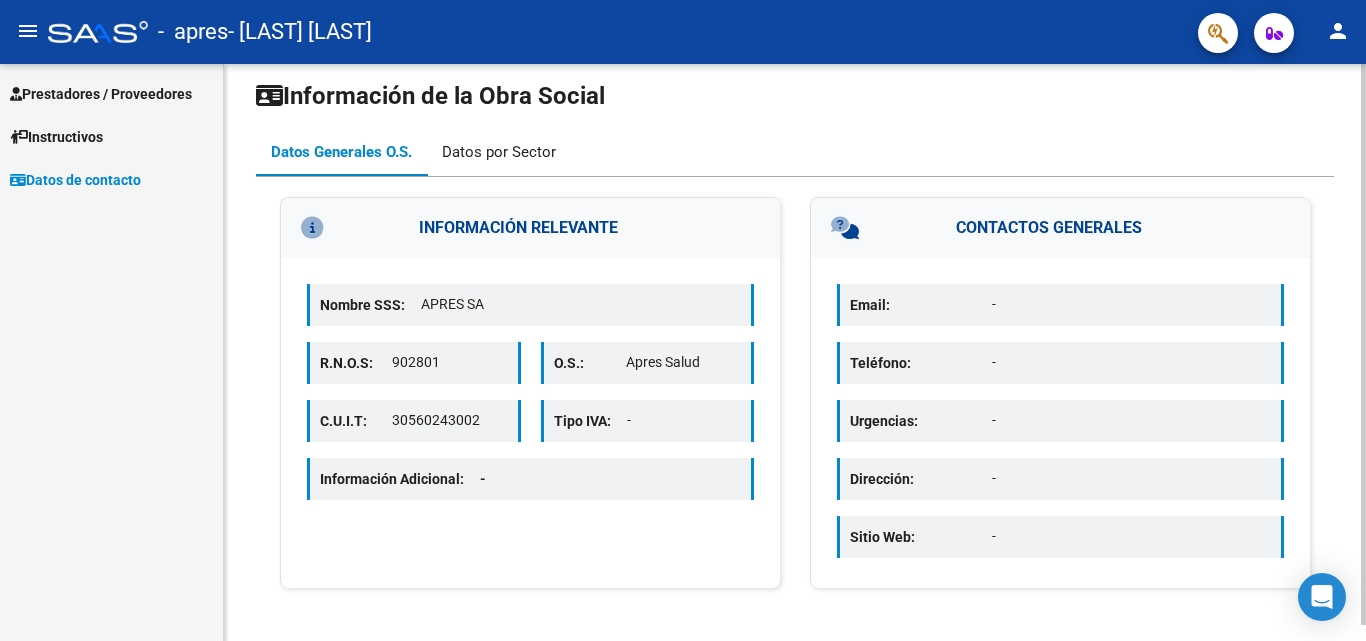 click on "Datos por Sector" at bounding box center (499, 152) 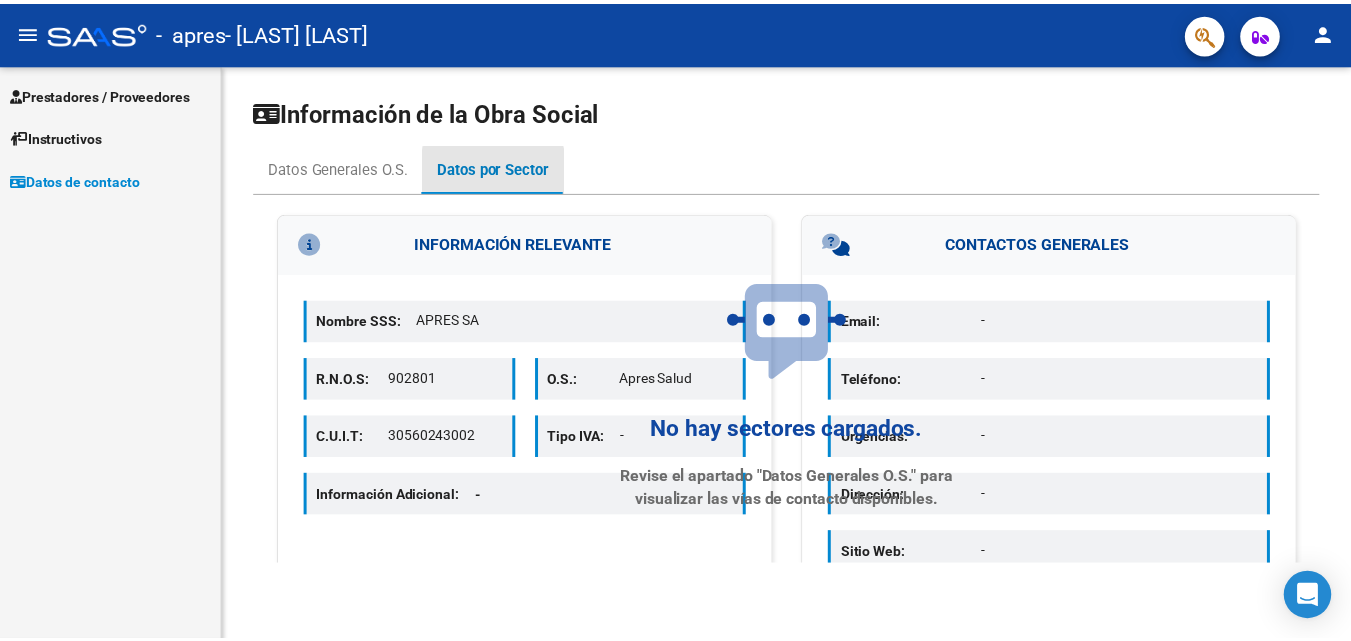 scroll, scrollTop: 0, scrollLeft: 0, axis: both 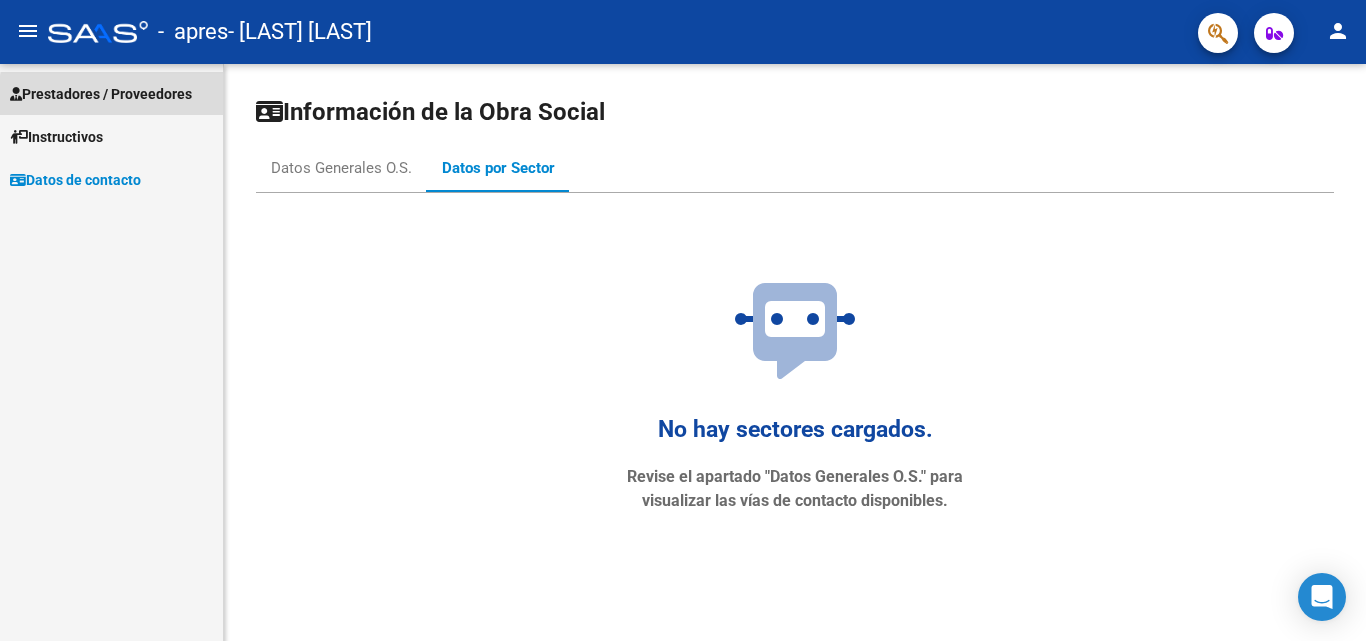 click on "Prestadores / Proveedores" at bounding box center [101, 94] 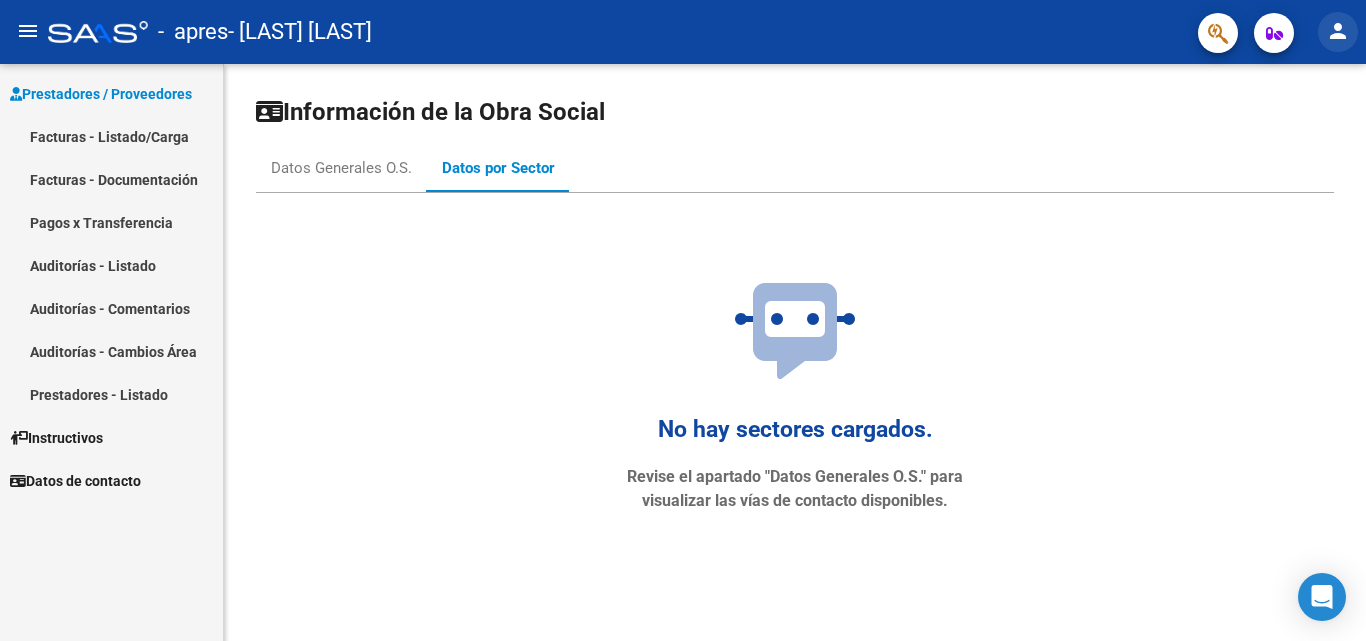 click on "person" 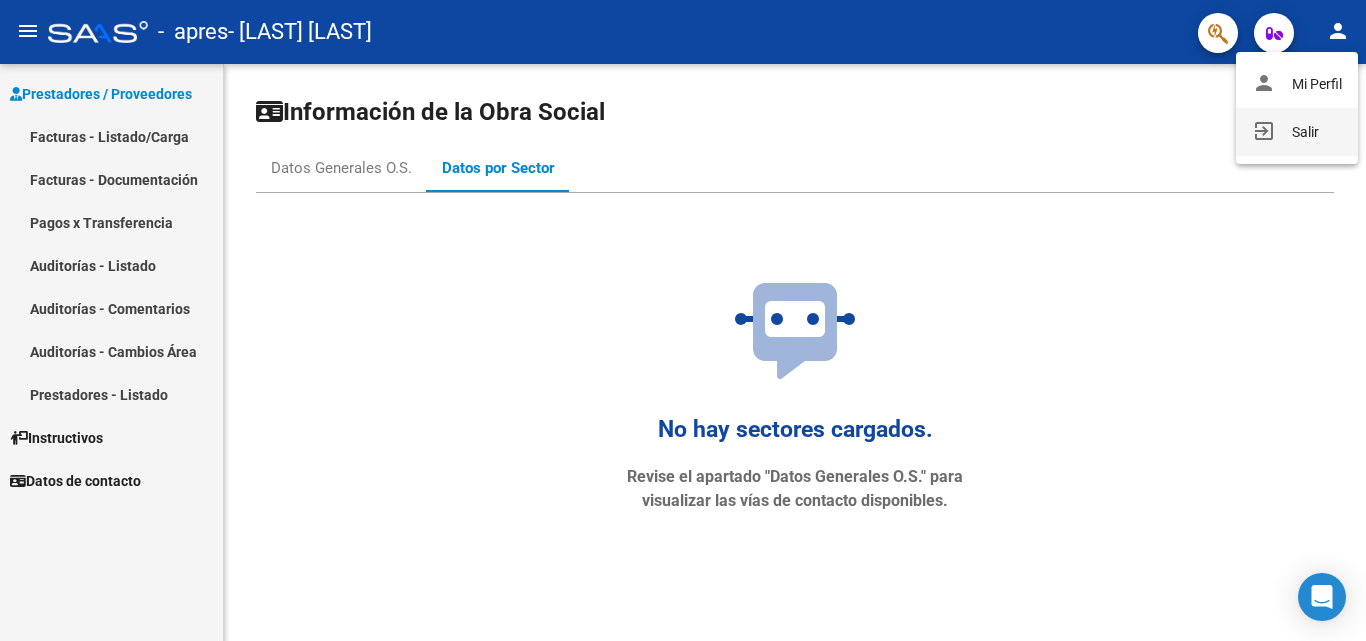 click on "exit_to_app  Salir" at bounding box center [1297, 132] 